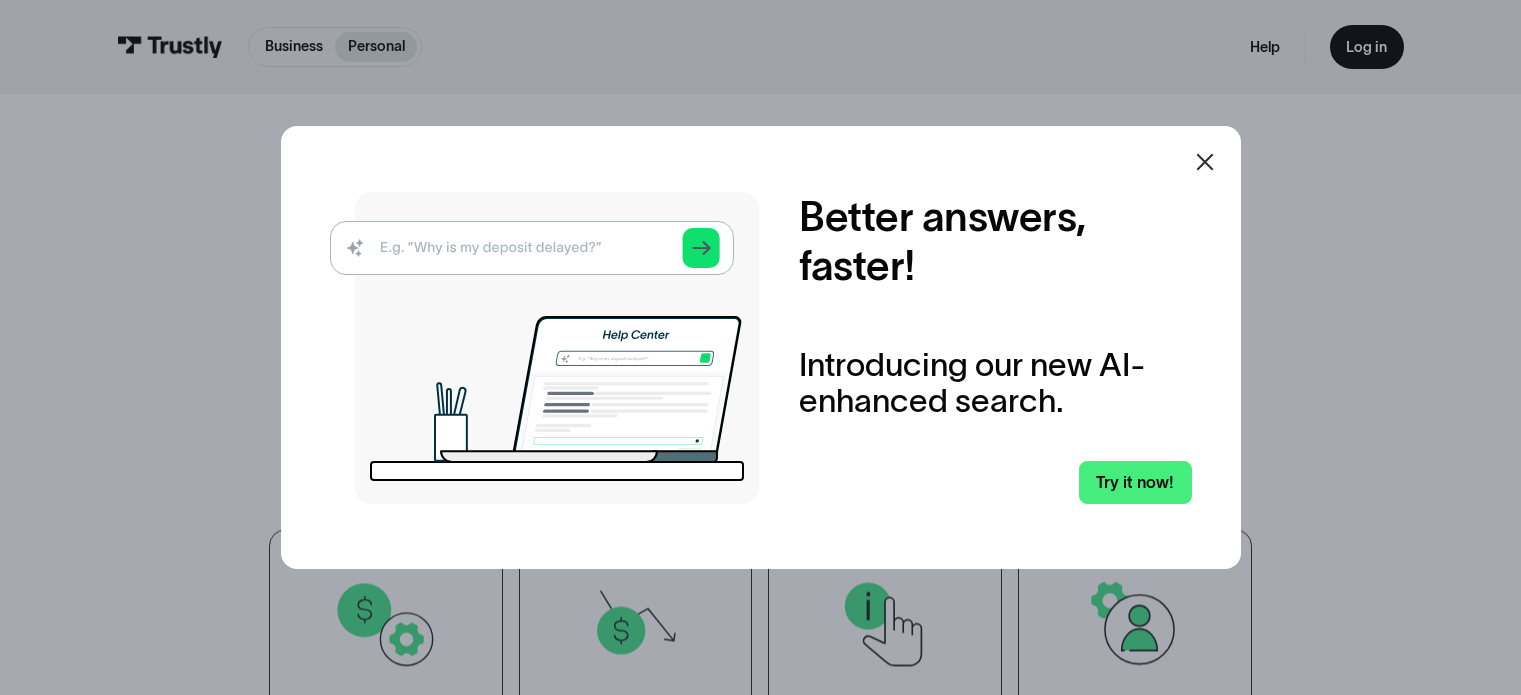 scroll, scrollTop: 0, scrollLeft: 0, axis: both 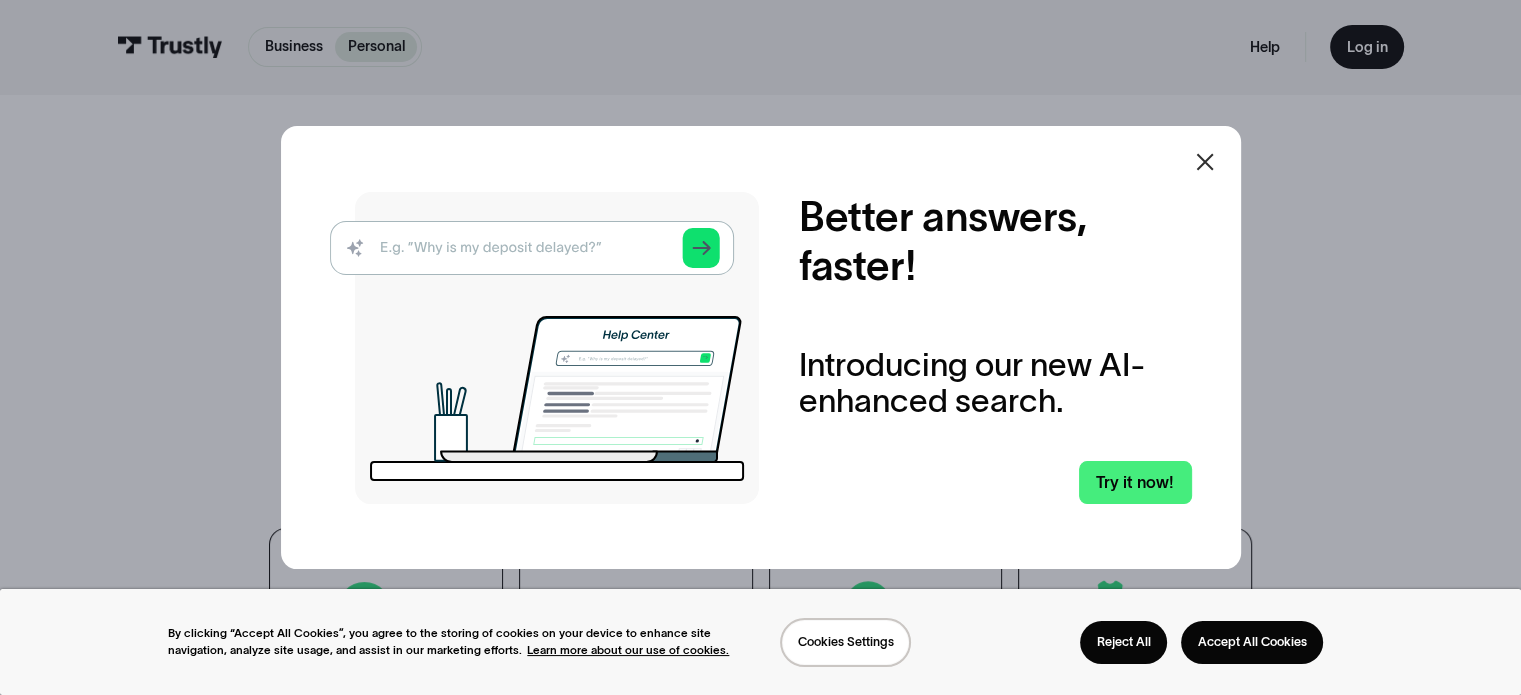 click 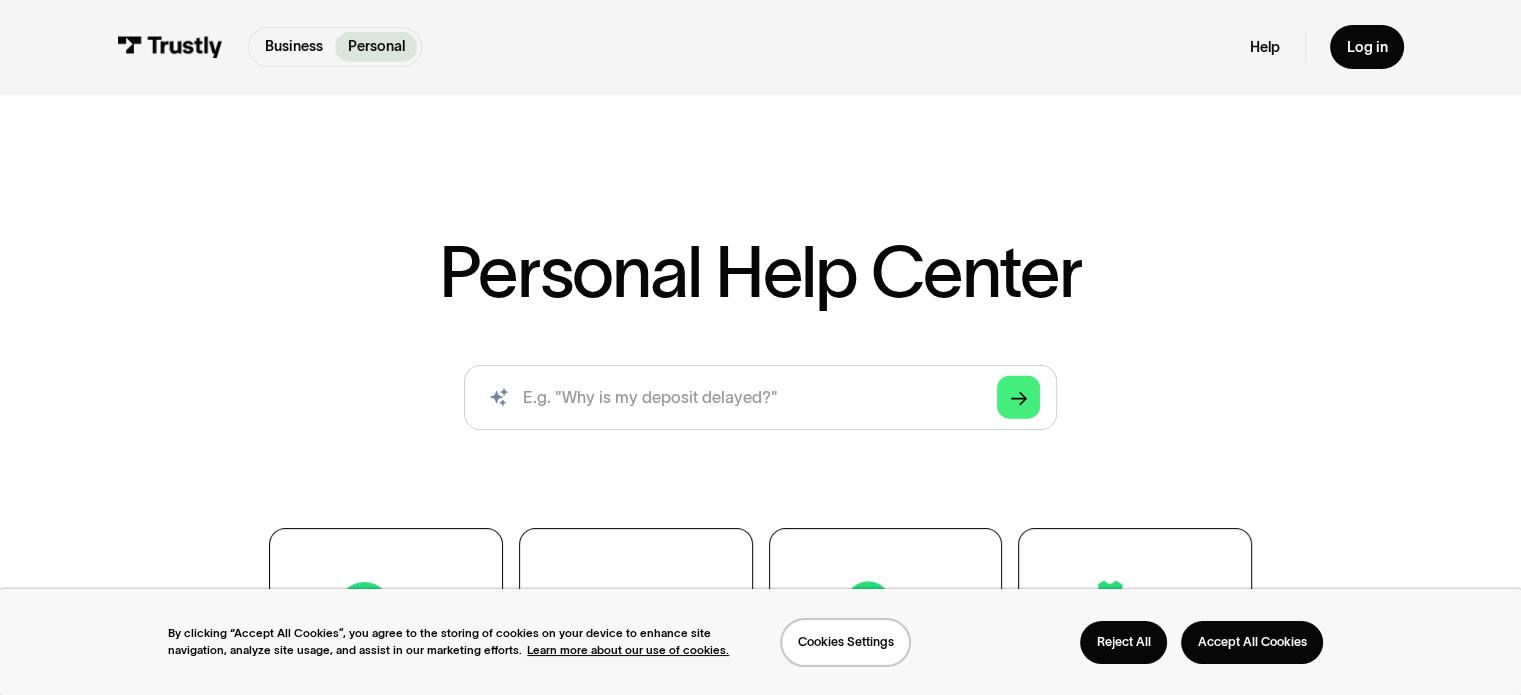 scroll, scrollTop: 300, scrollLeft: 0, axis: vertical 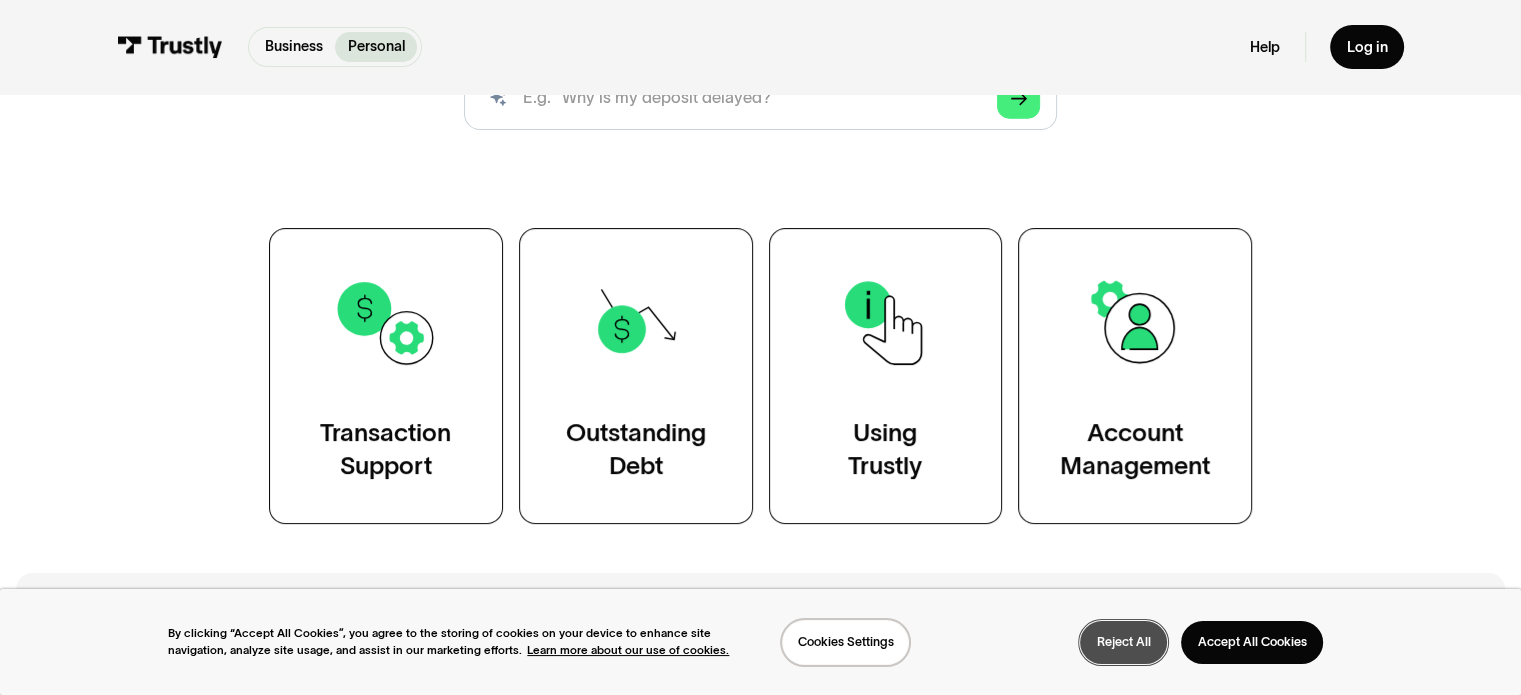 click on "Reject All" at bounding box center [1123, 642] 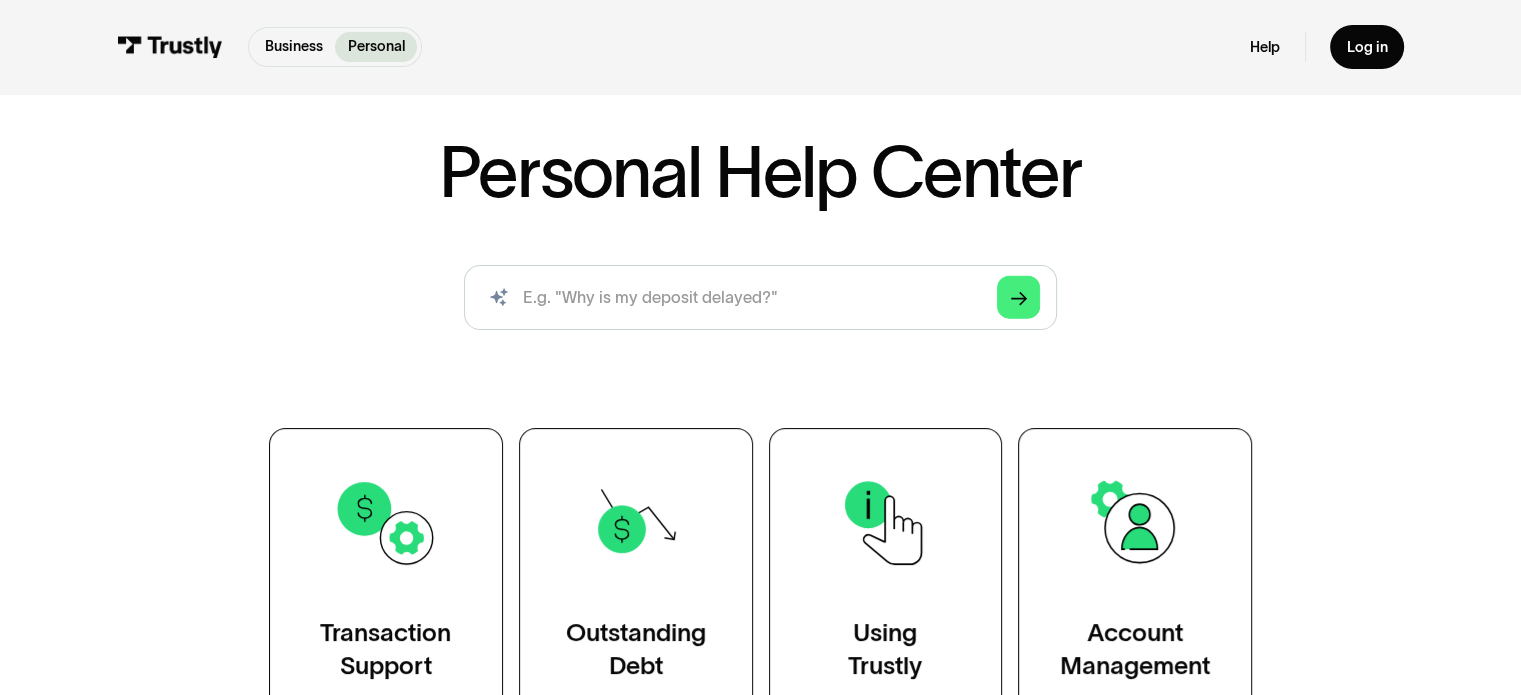 scroll, scrollTop: 0, scrollLeft: 0, axis: both 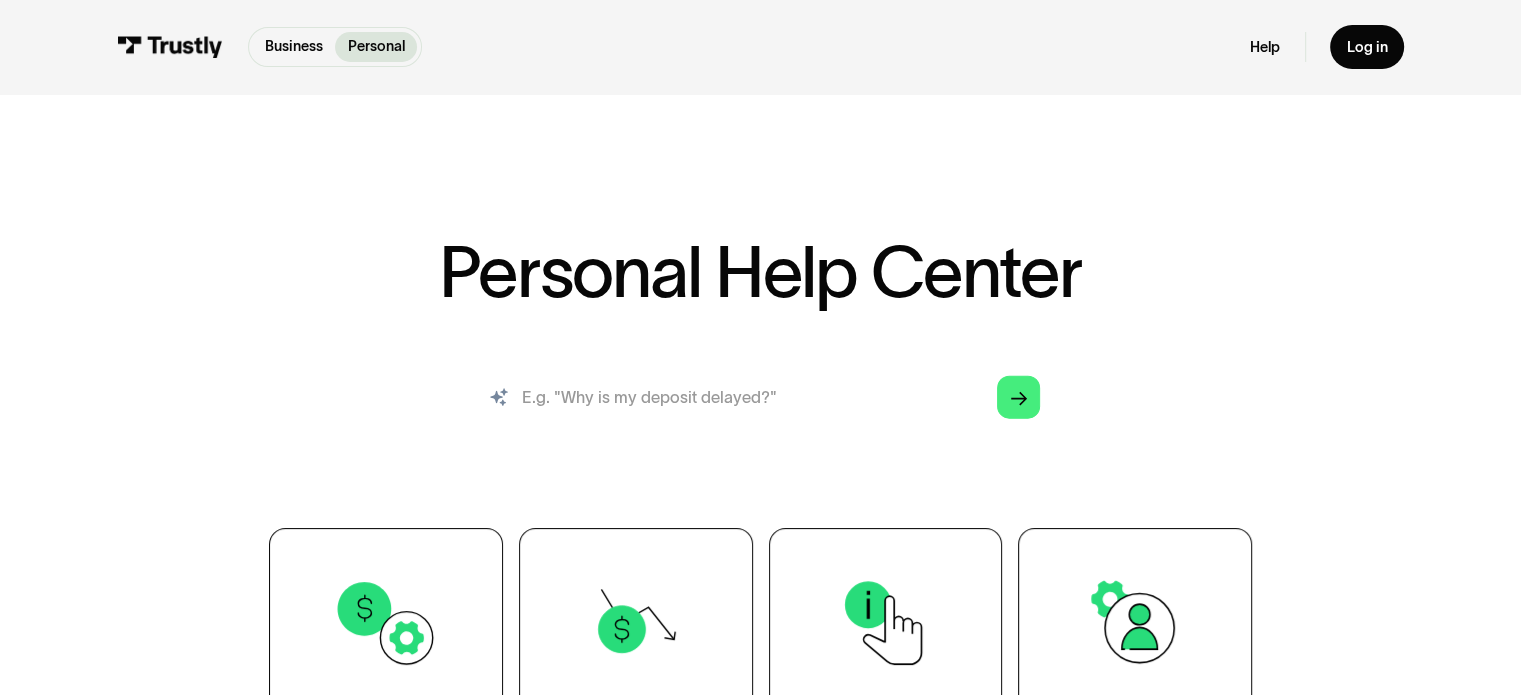 click at bounding box center [760, 397] 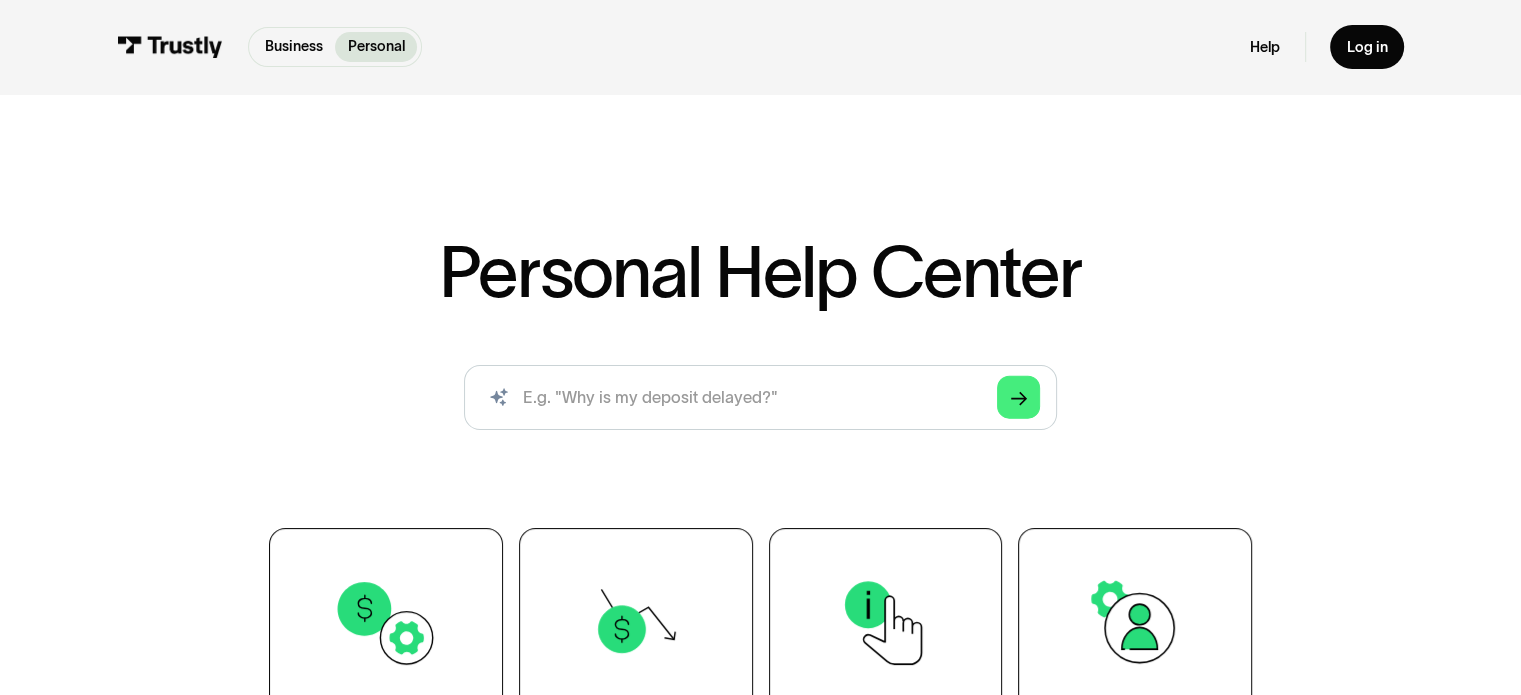 click on "Personal Help Center
Business Help Center  /  Transactions Account Management  /  Closing Trustly Pass Account Close, Delete, cancel Business Help Center  /  Transactions Account Management  /  Data Collection For Trustly Pass TOS Business Help Center  /  Transactions Using Trustly  /  Data Shared with Merchants for Trustly Pass data collection, data sharing, private data Business Help Center  /  Transactions Using Trustly  /  About Trustly [PERSON_NAME], Trustly Pass Business Help Center  /  Transaction Support Transactions  /  Funding Trustly Pass Credit Card, Debit Card, Cash, PayPal, e-wallet, prepaid card Business Help Center  /  Transactions Using Trustly  /  Supported Countries for Trustly Pass [GEOGRAPHIC_DATA], Country Business Help Center  /  Transaction Support Troubleshooting  /  Services Temporarily Unavailable Error FIC down, FIC degraded, FIC, connector, connections, work, down, inconvenience Business Help Center  /  Troubleshooting Account Management  /" at bounding box center (760, 428) 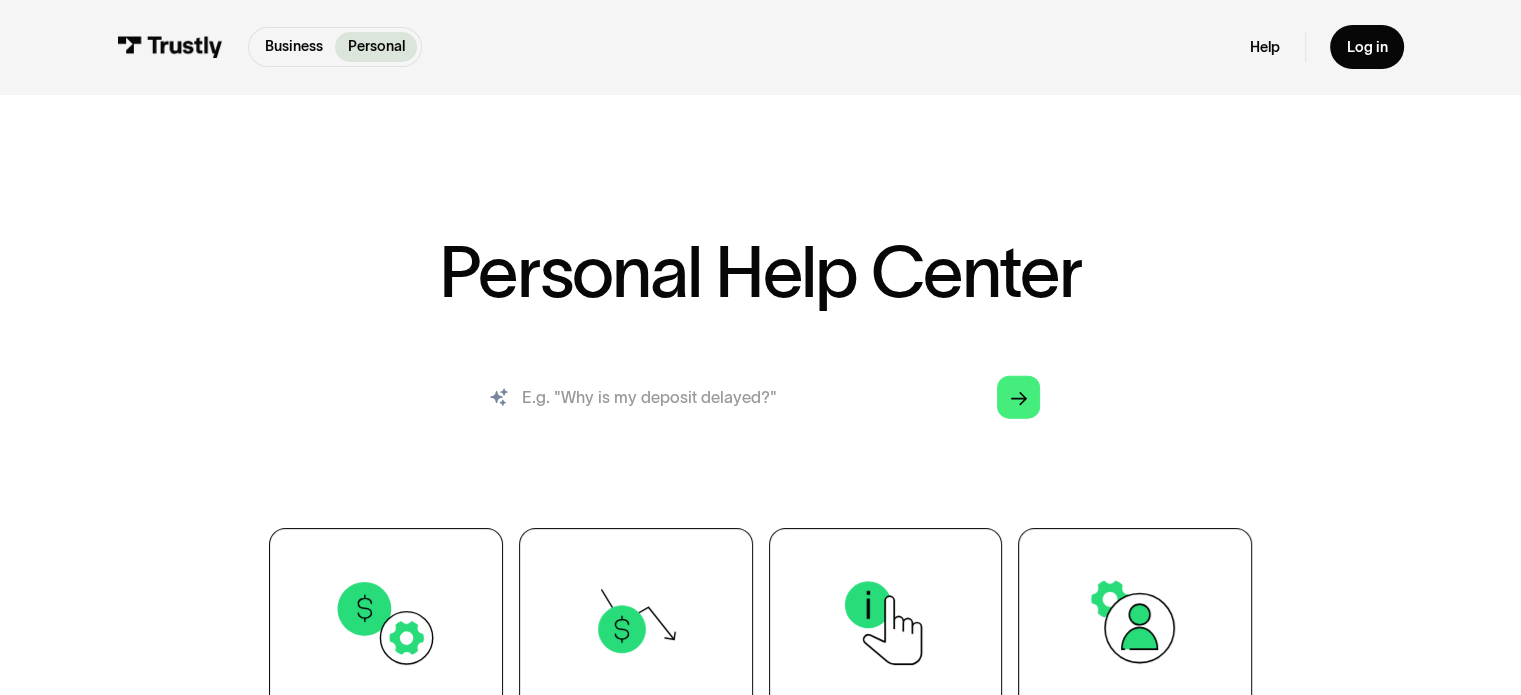 click at bounding box center [760, 397] 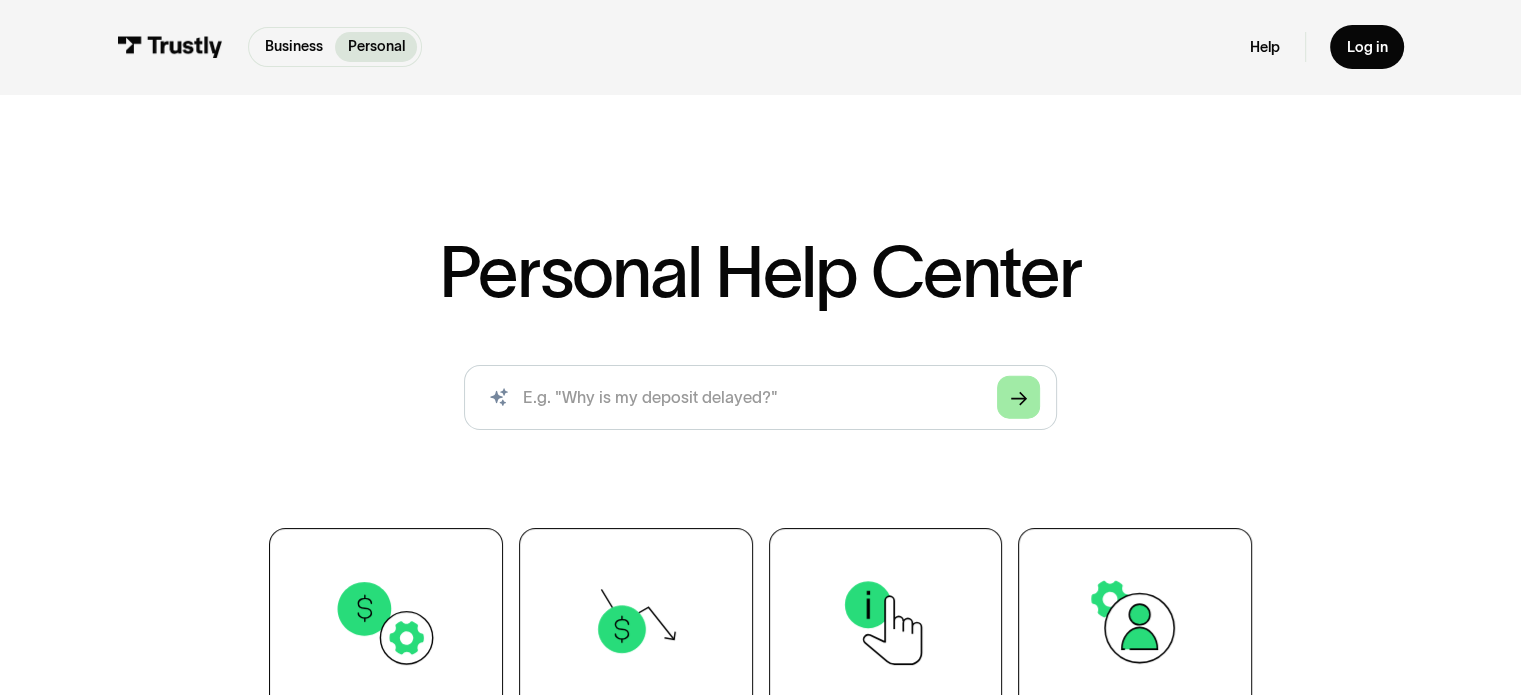 click on "Arrow Right" 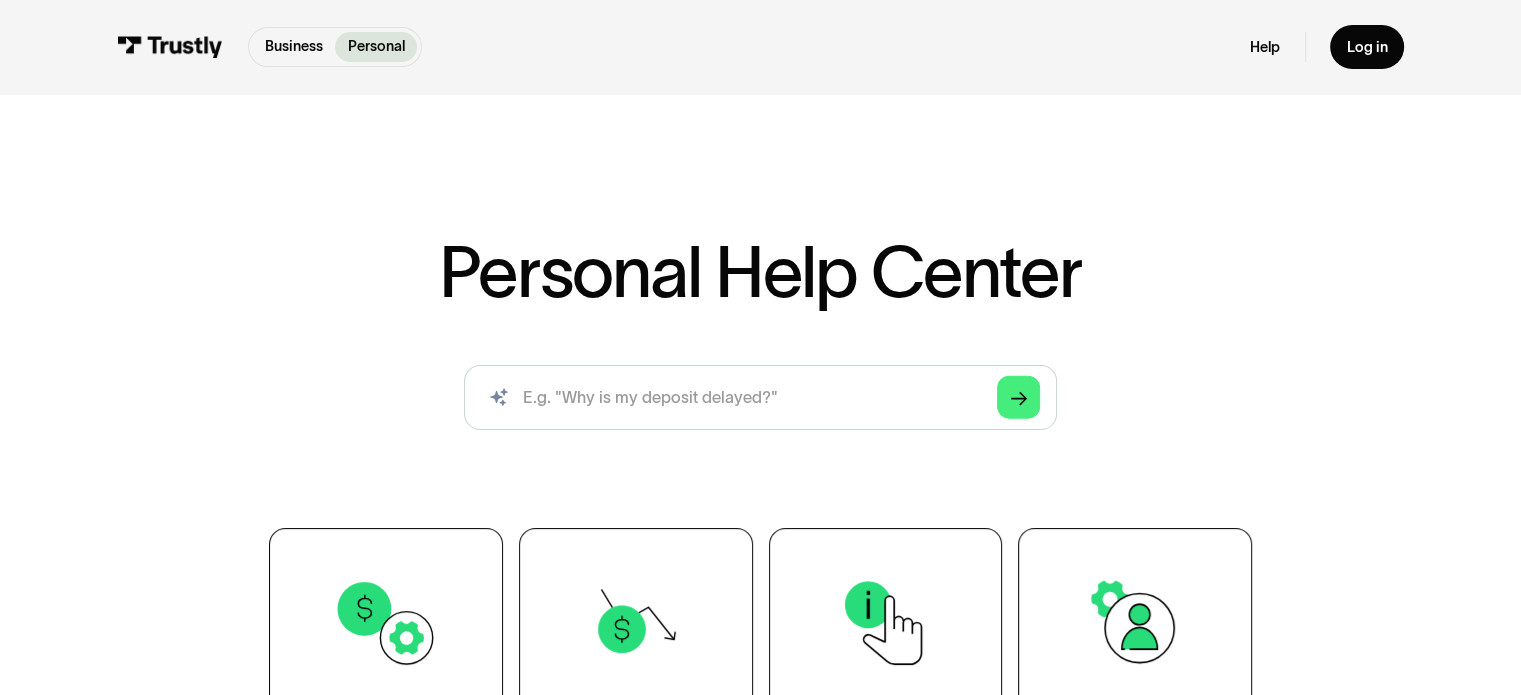 click at bounding box center (499, 397) 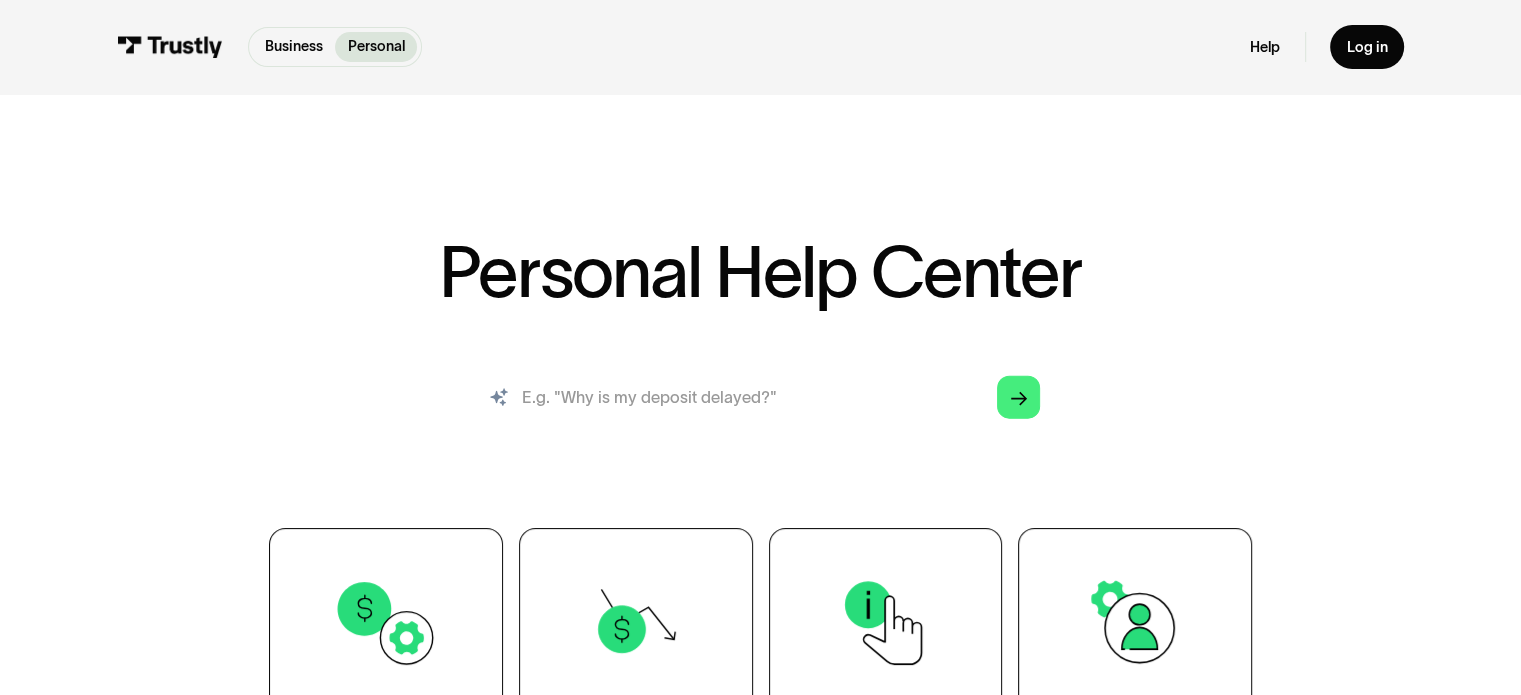 click at bounding box center (760, 397) 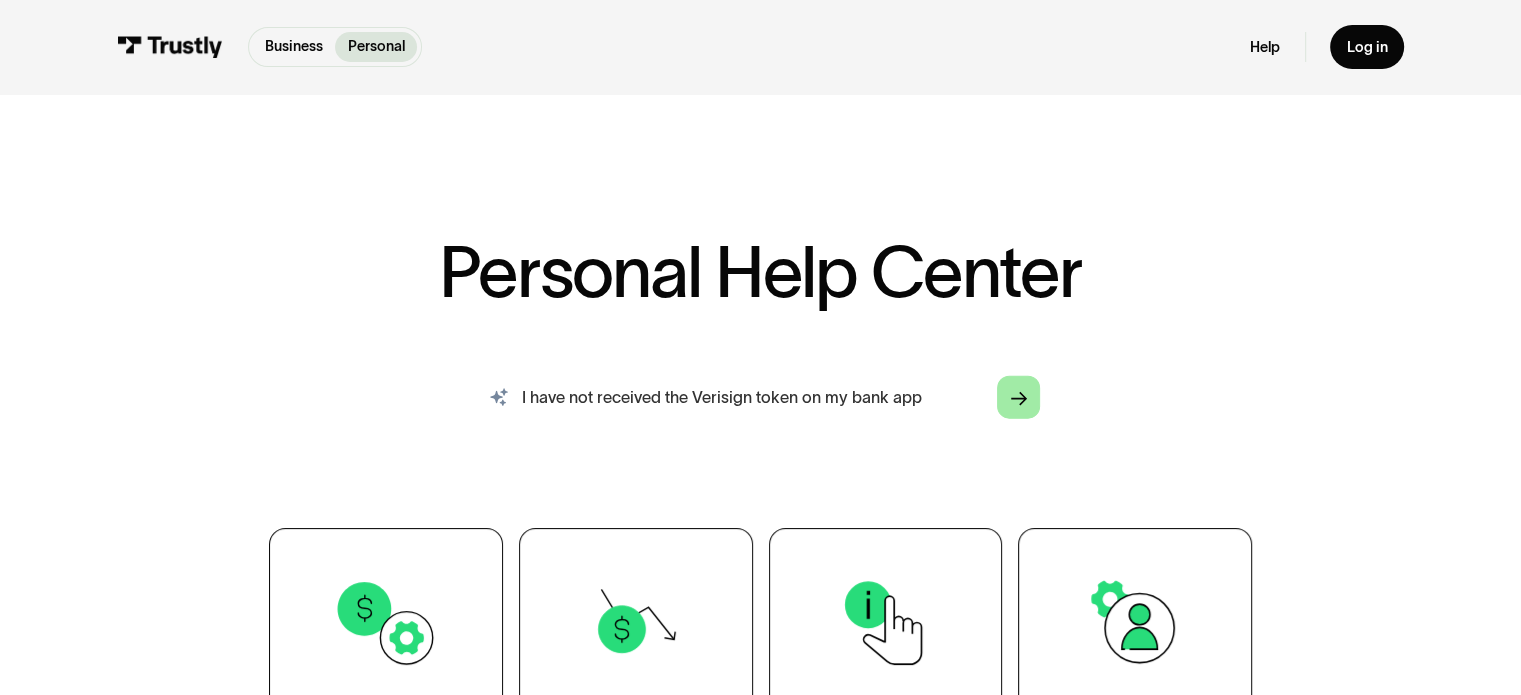 type on "I have not received the Verisign token on my bank app" 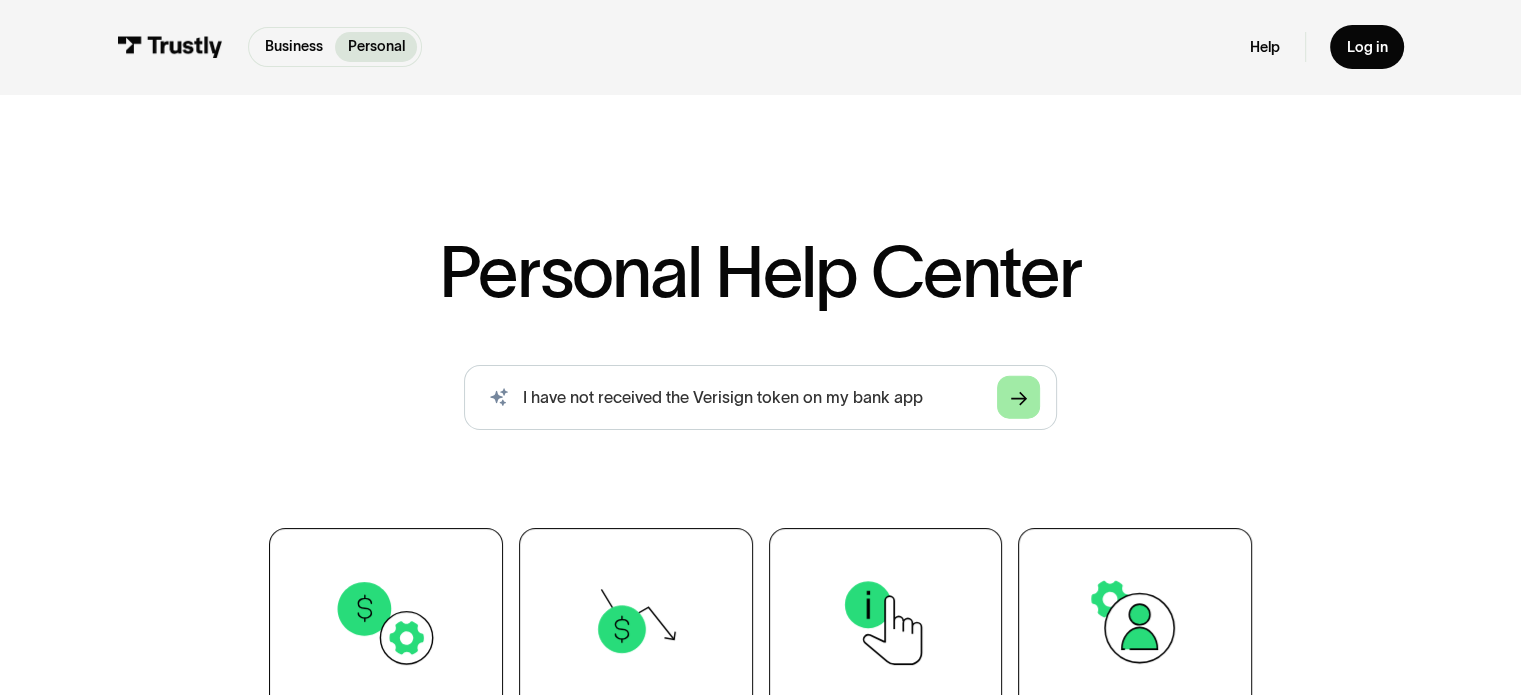 click on "Arrow Right" at bounding box center [1019, 397] 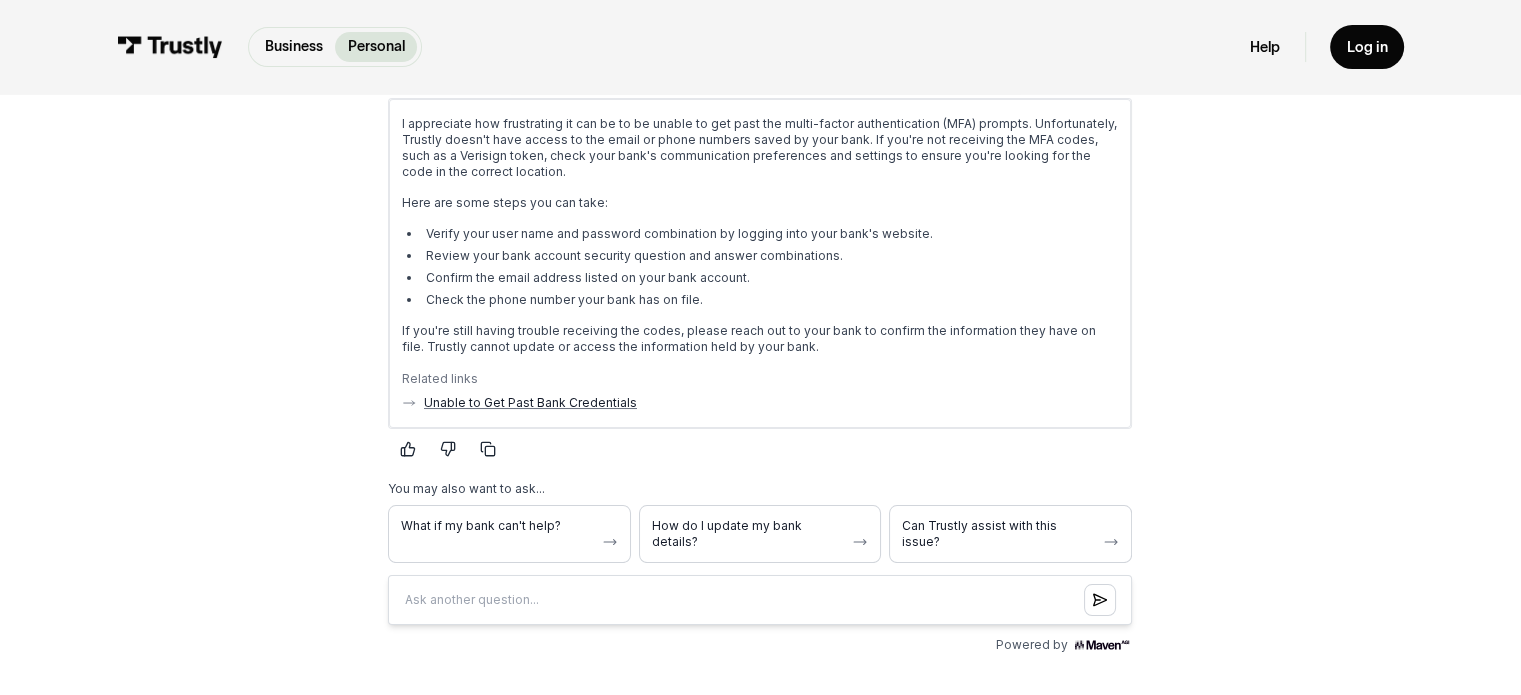 scroll, scrollTop: 400, scrollLeft: 0, axis: vertical 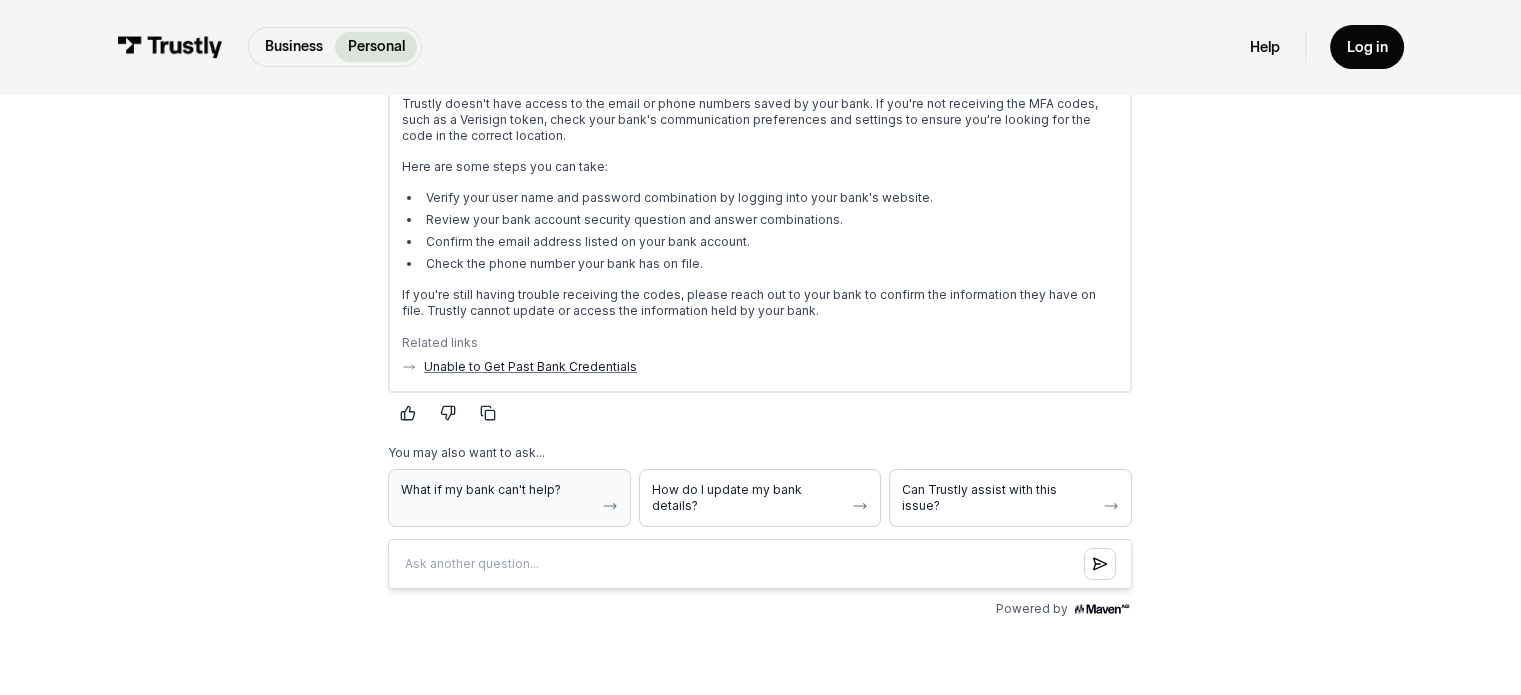 click on "What if my bank can't help?" at bounding box center (497, 490) 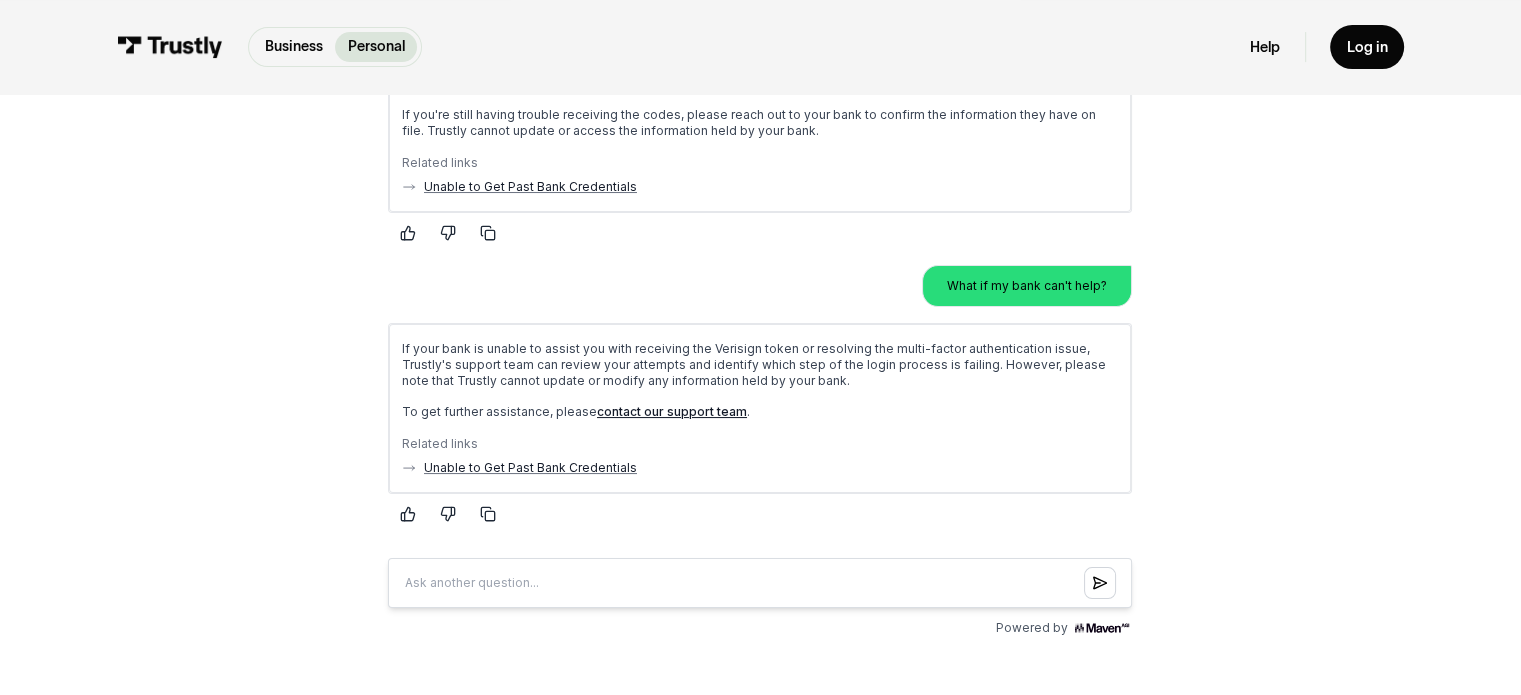 scroll, scrollTop: 600, scrollLeft: 0, axis: vertical 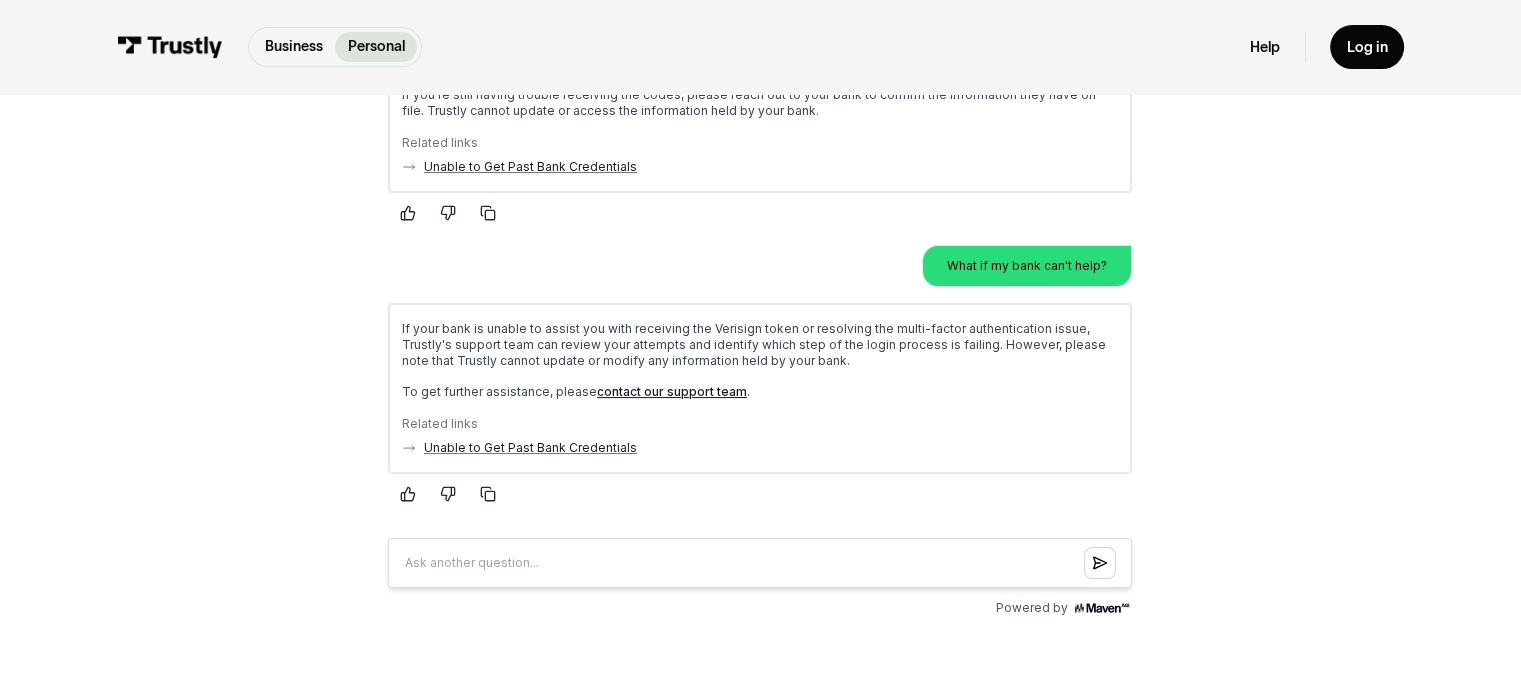 click on "contact our support team" at bounding box center [672, 392] 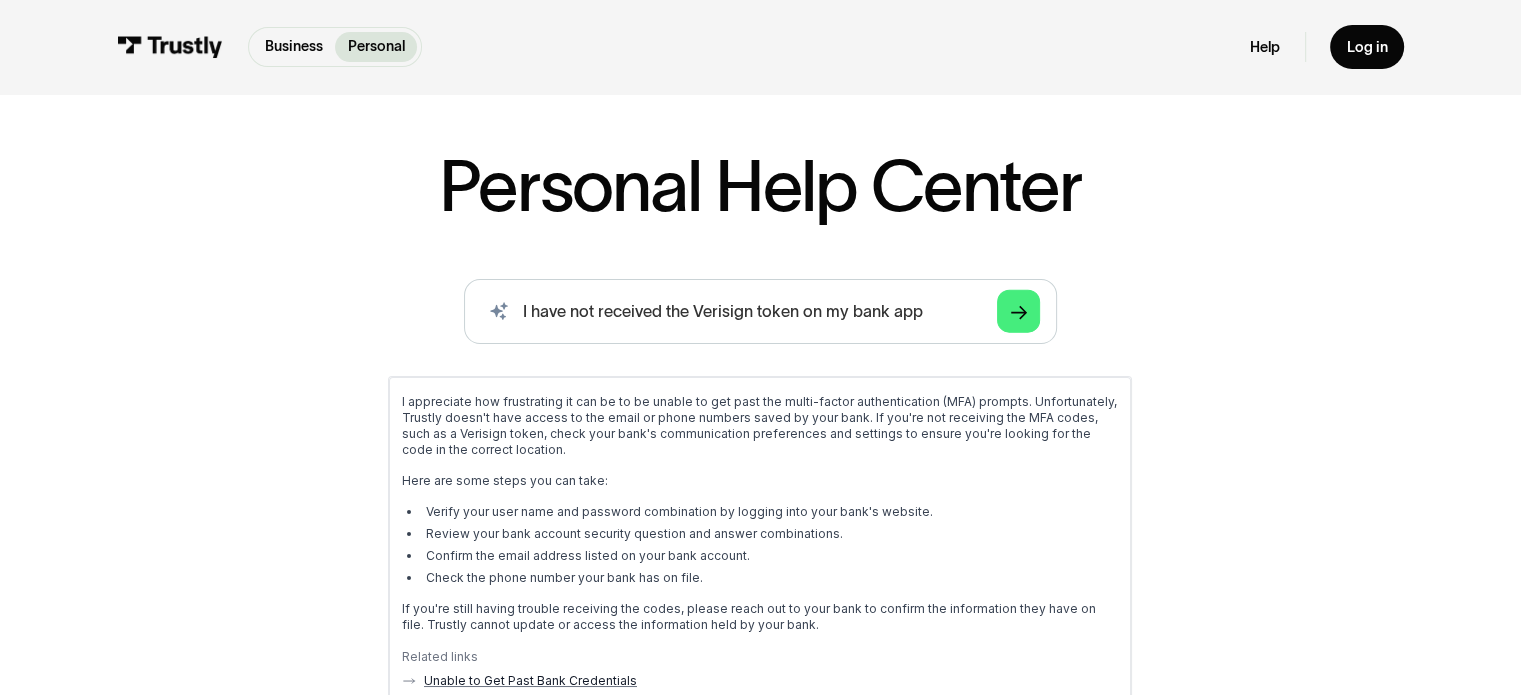 scroll, scrollTop: 0, scrollLeft: 0, axis: both 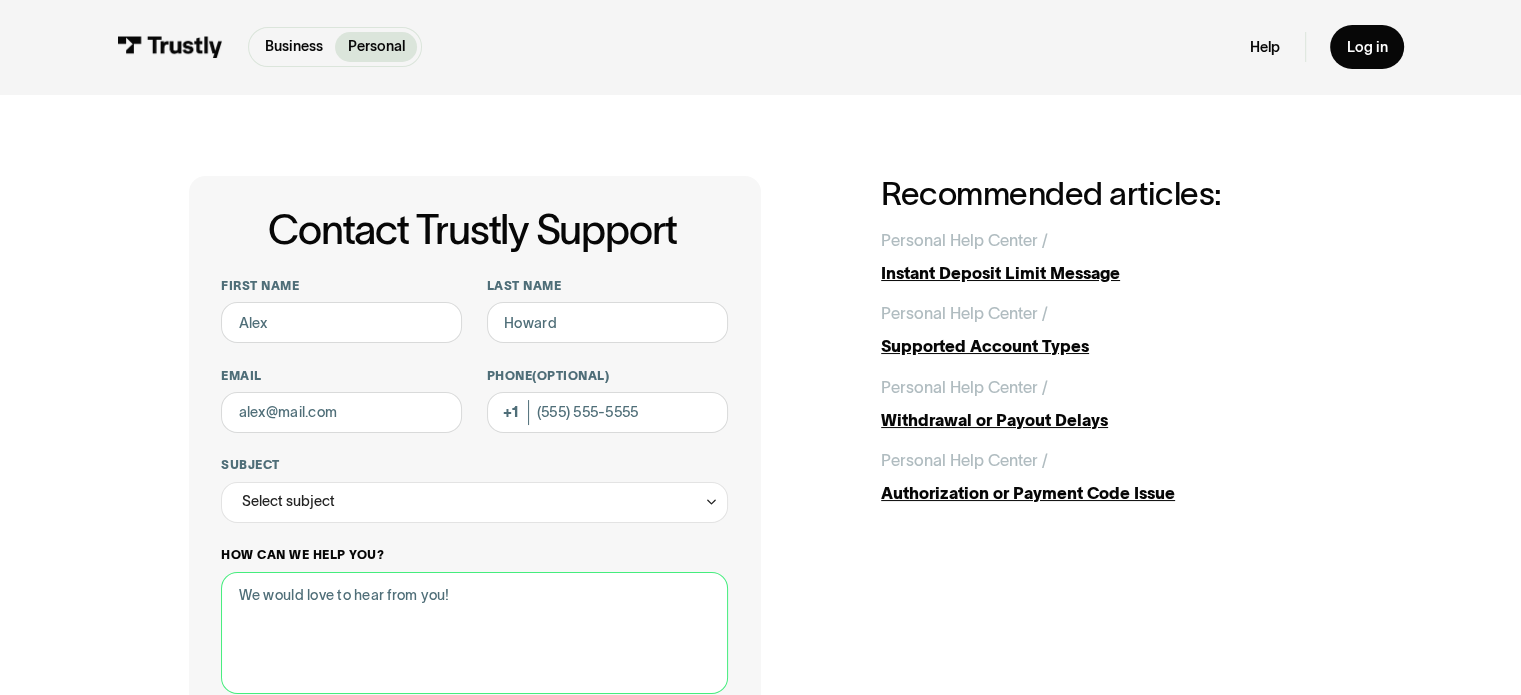 click on "How can we help you?" at bounding box center (474, 633) 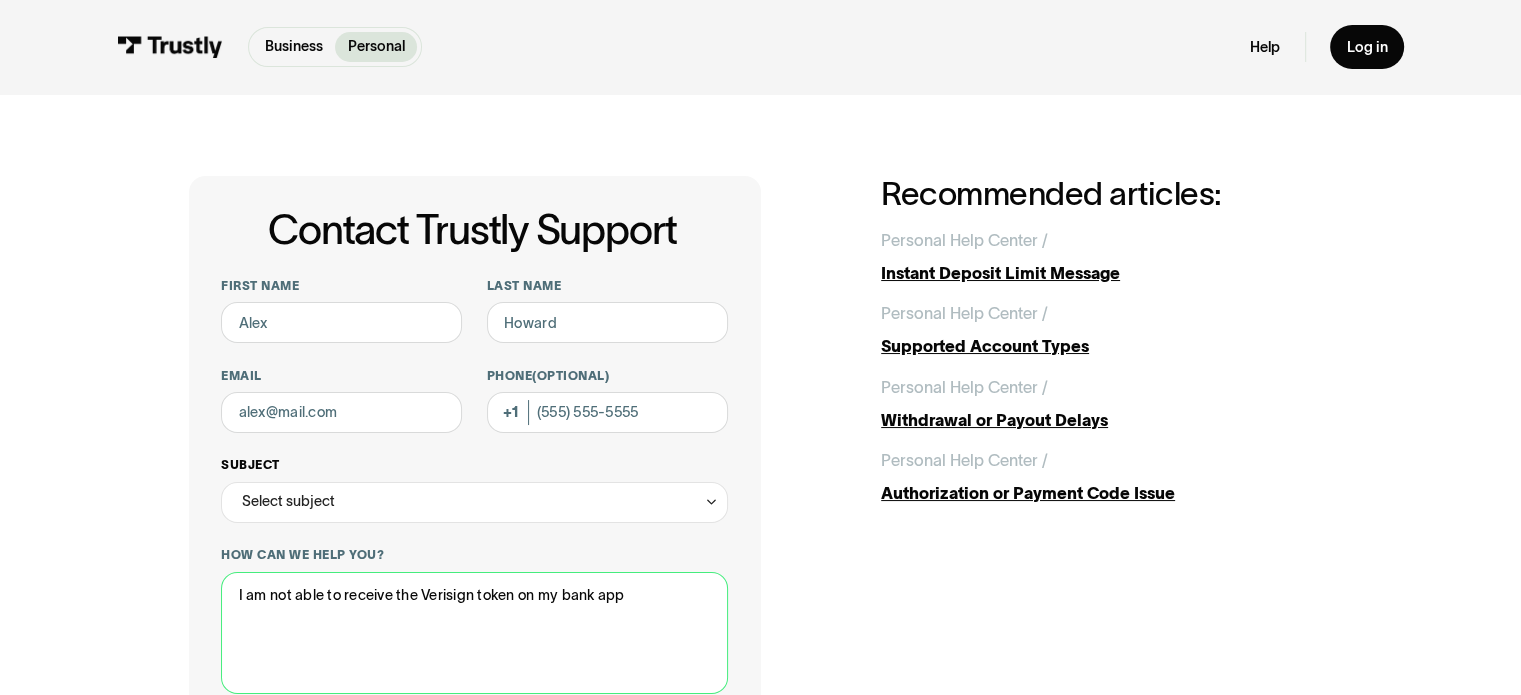 type on "I am not able to receive the Verisign token on my bank app" 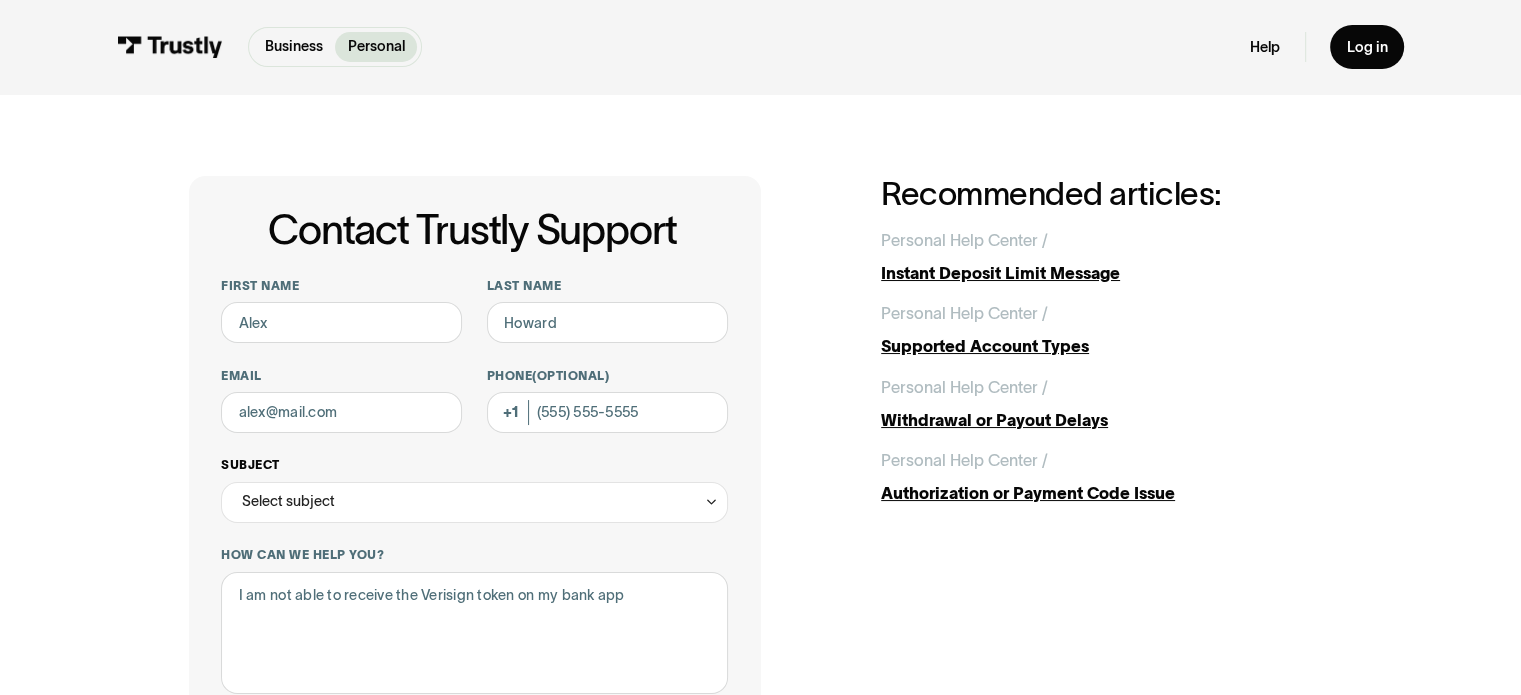click 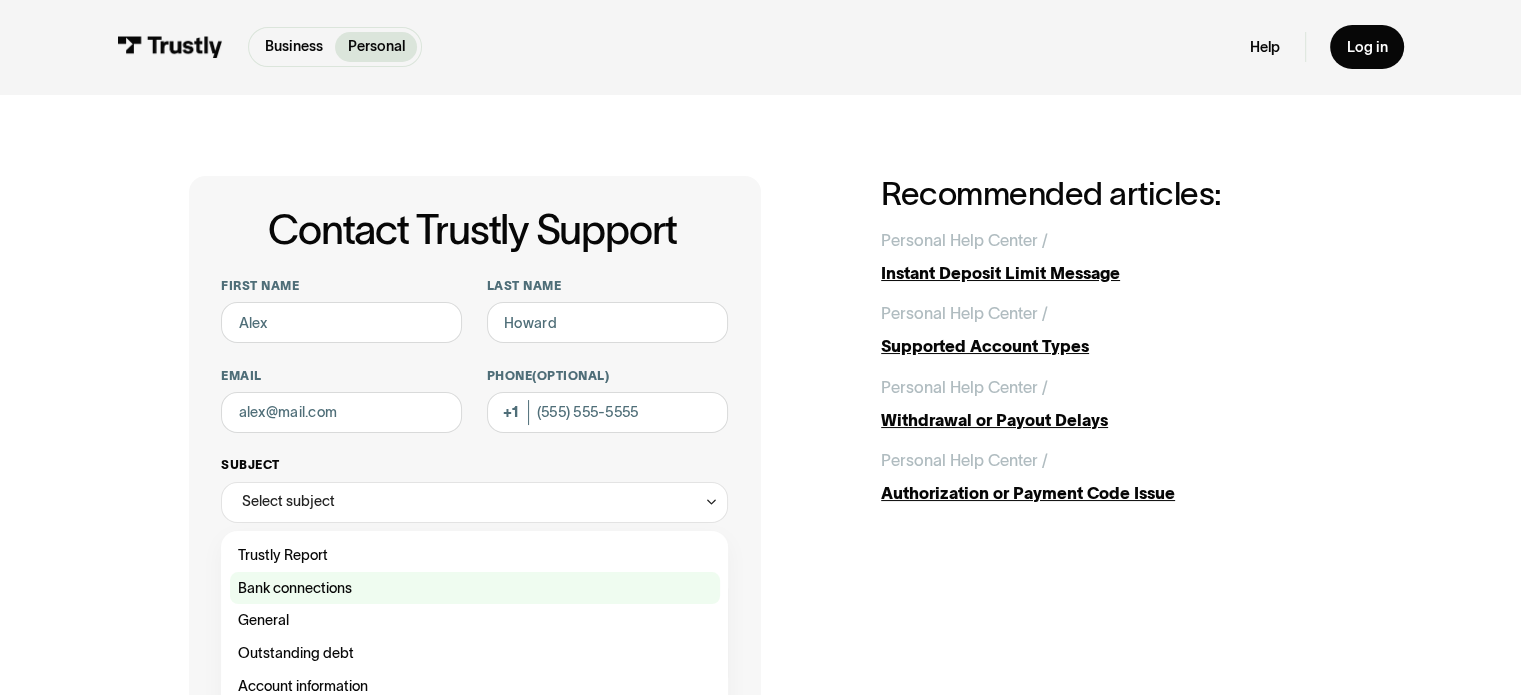 click at bounding box center (475, 588) 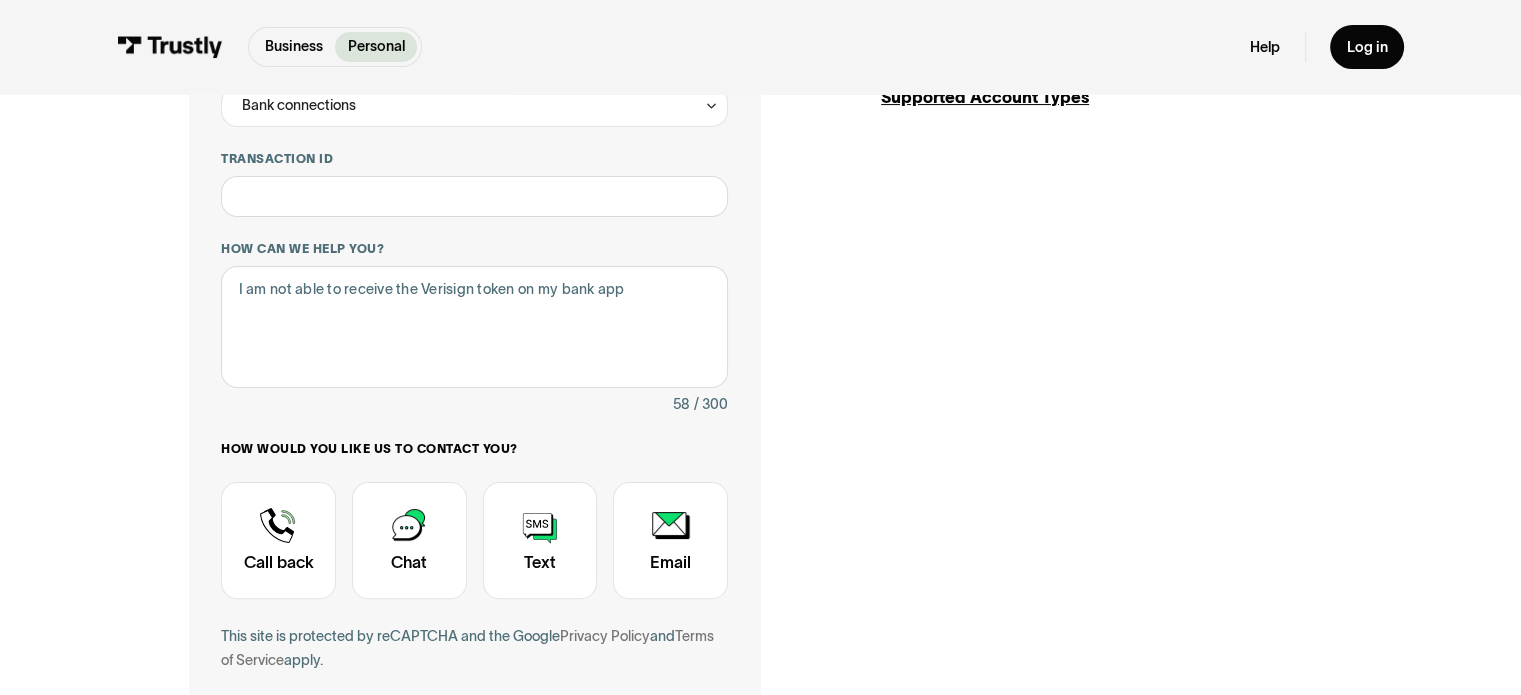 scroll, scrollTop: 400, scrollLeft: 0, axis: vertical 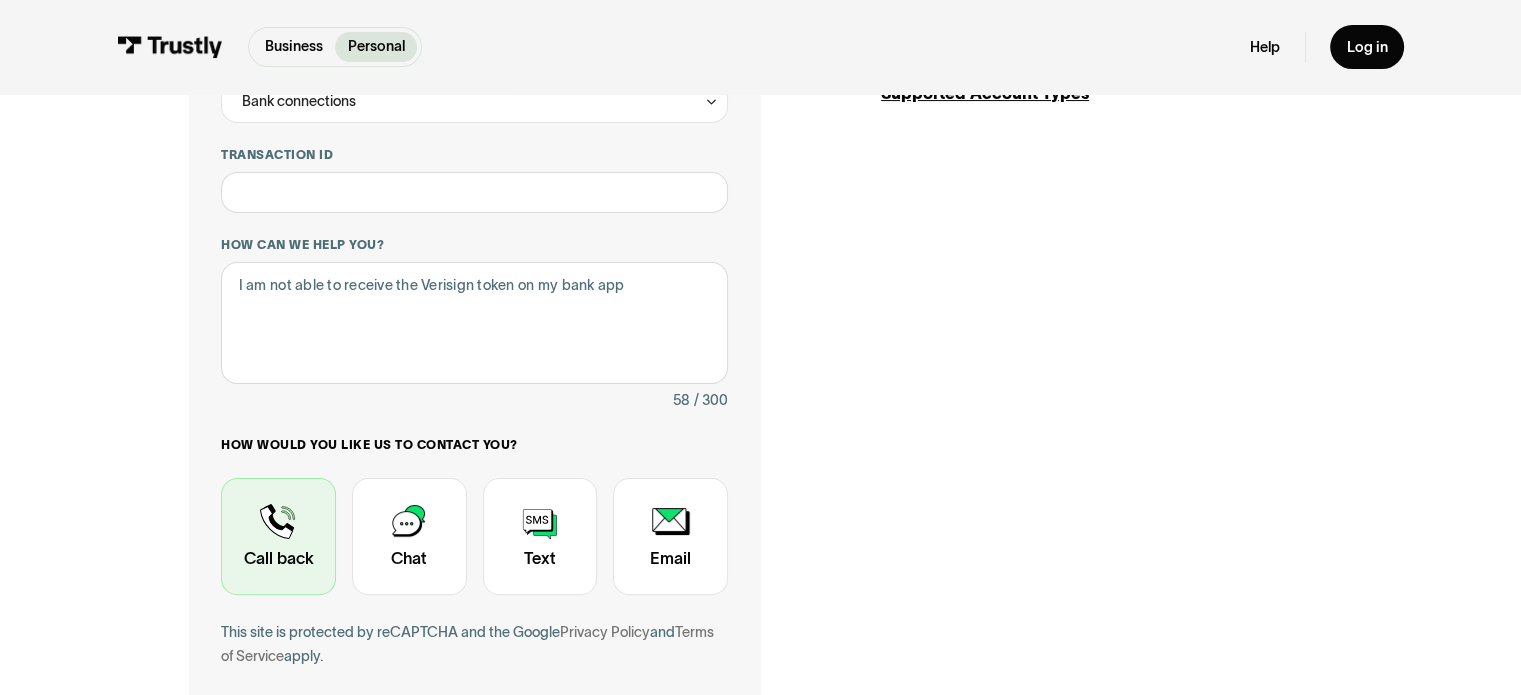 click at bounding box center [278, 537] 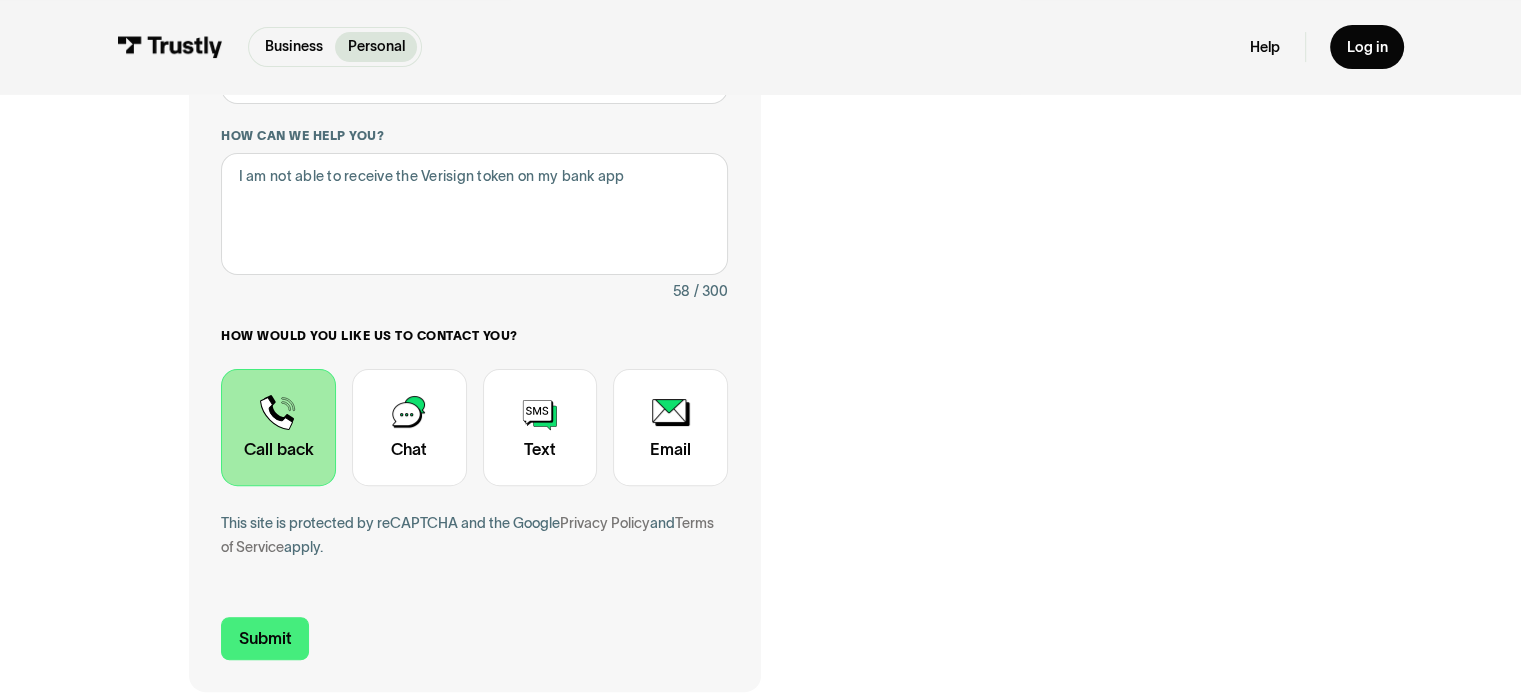 scroll, scrollTop: 500, scrollLeft: 0, axis: vertical 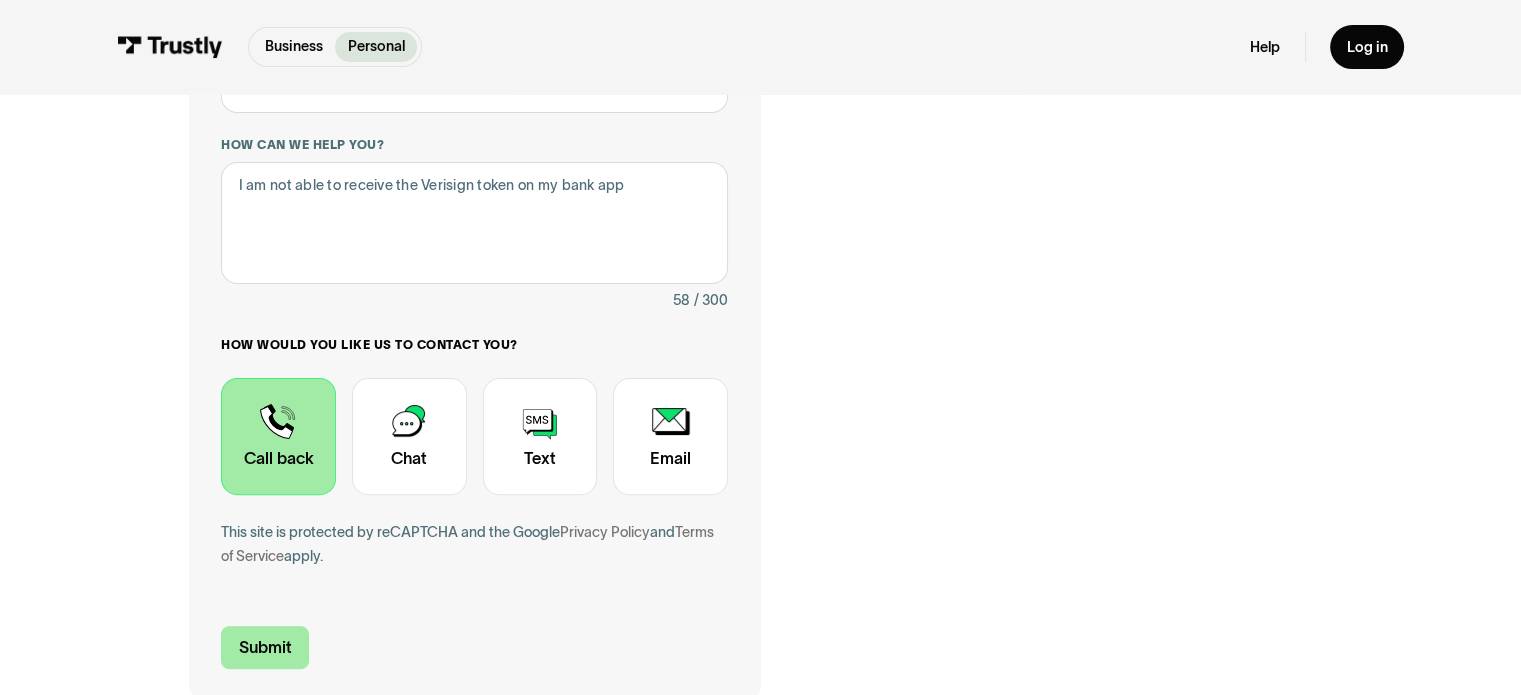 click on "Submit" at bounding box center (265, 647) 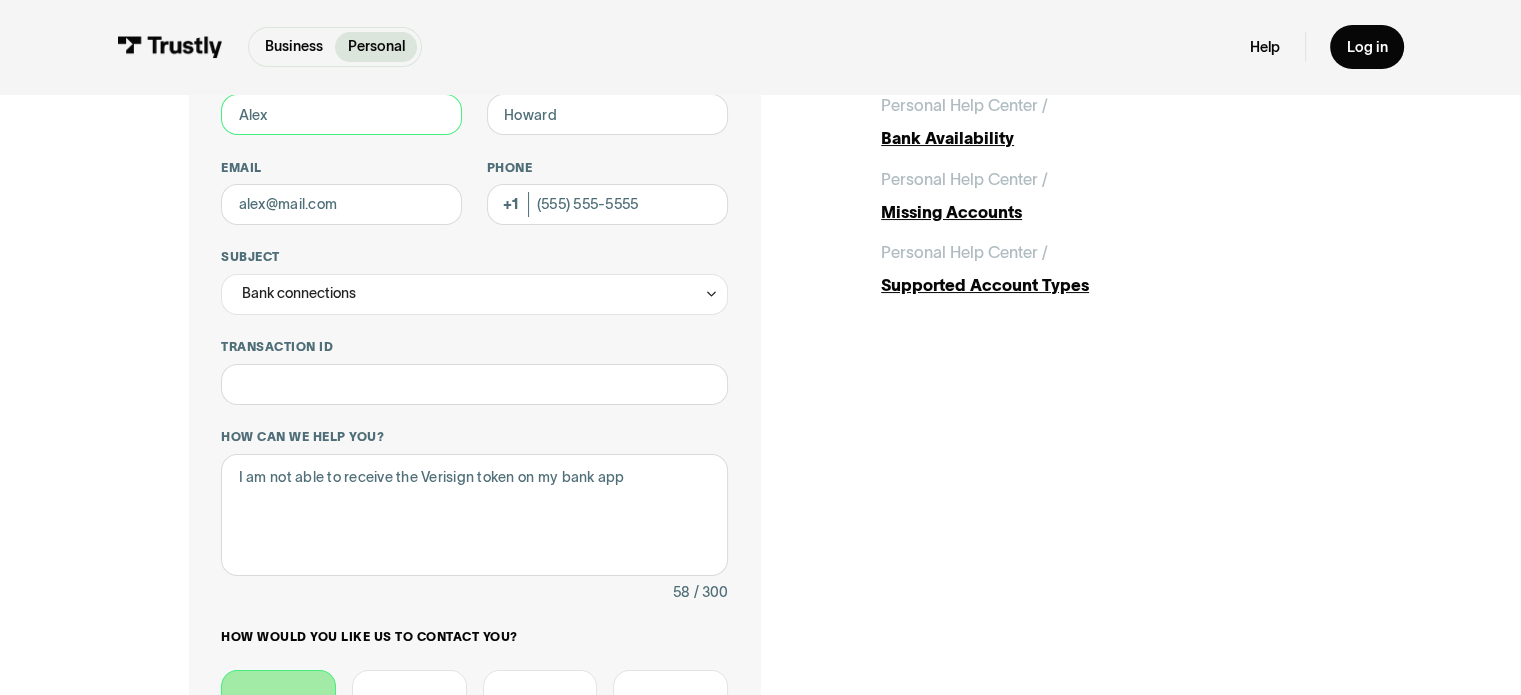 scroll, scrollTop: 3, scrollLeft: 0, axis: vertical 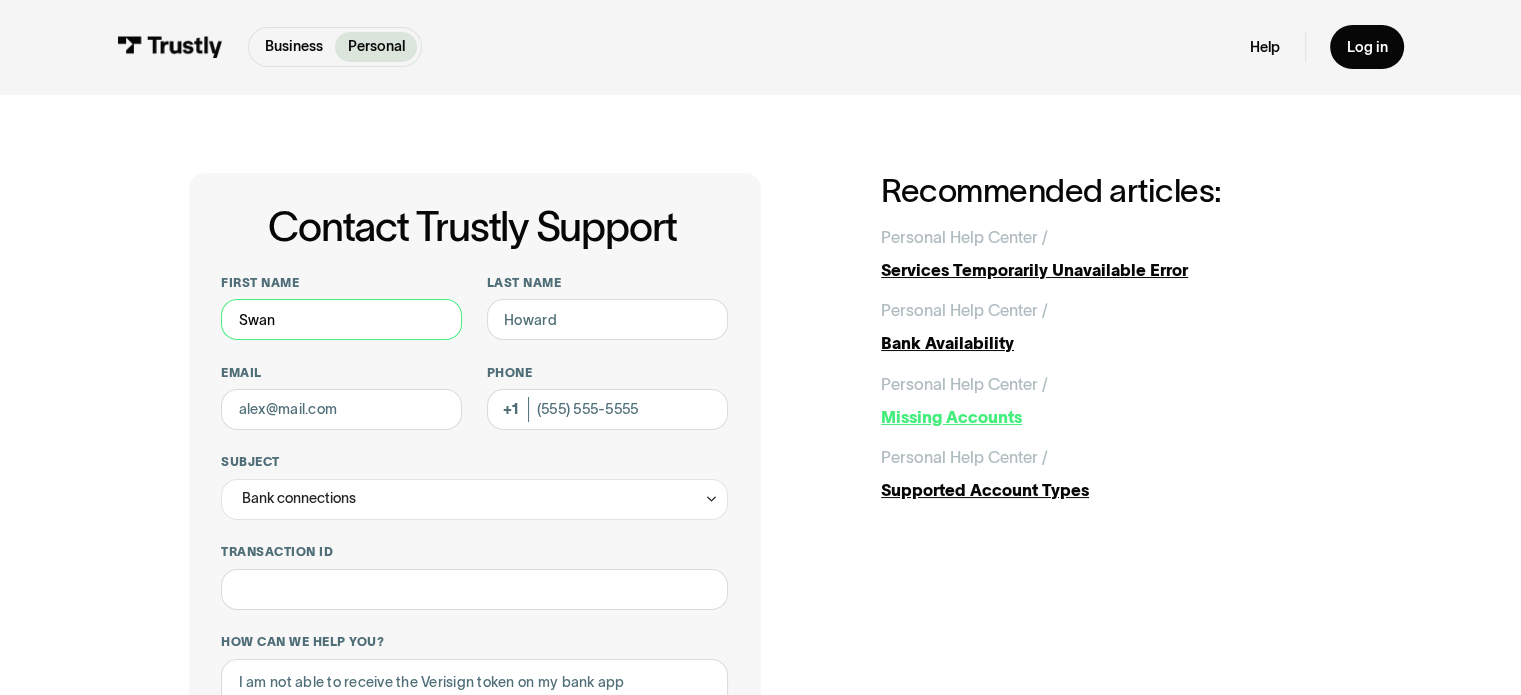 type on "Swan" 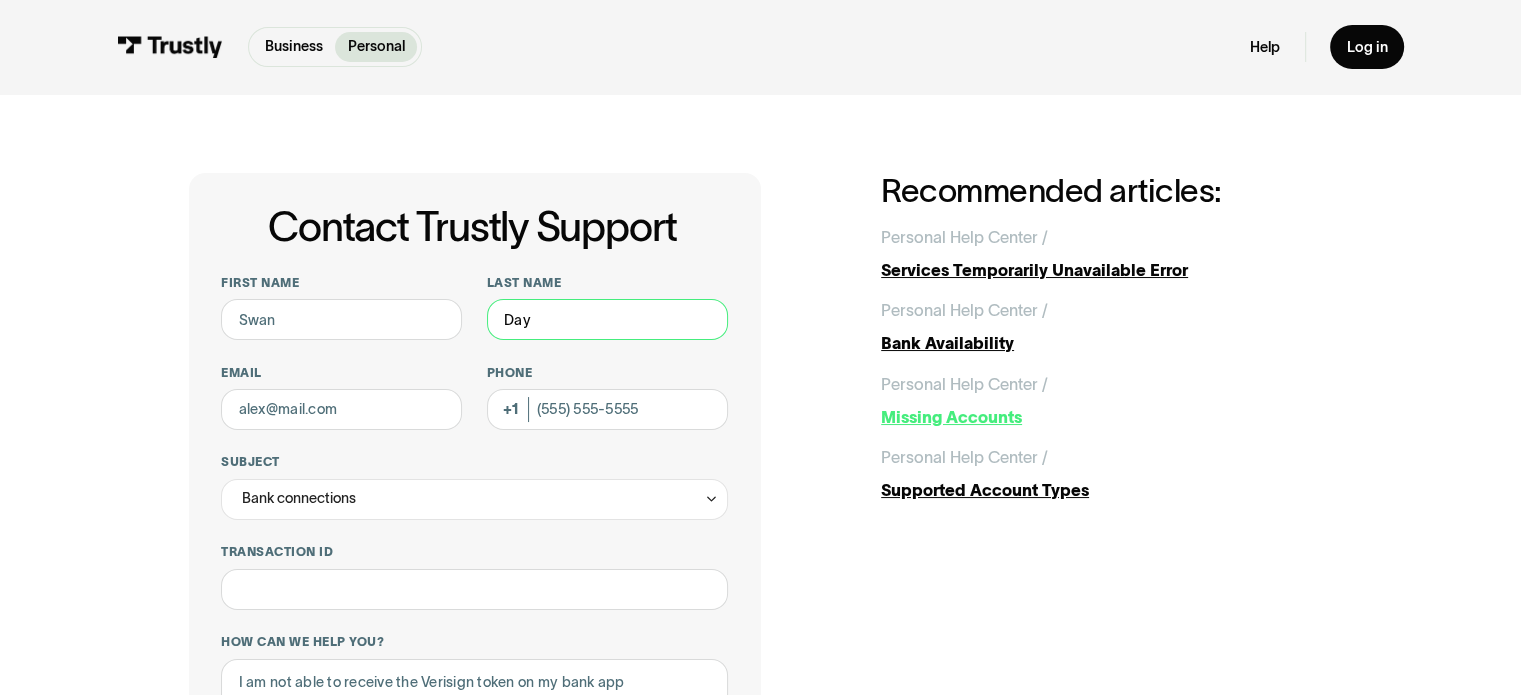 type on "Day" 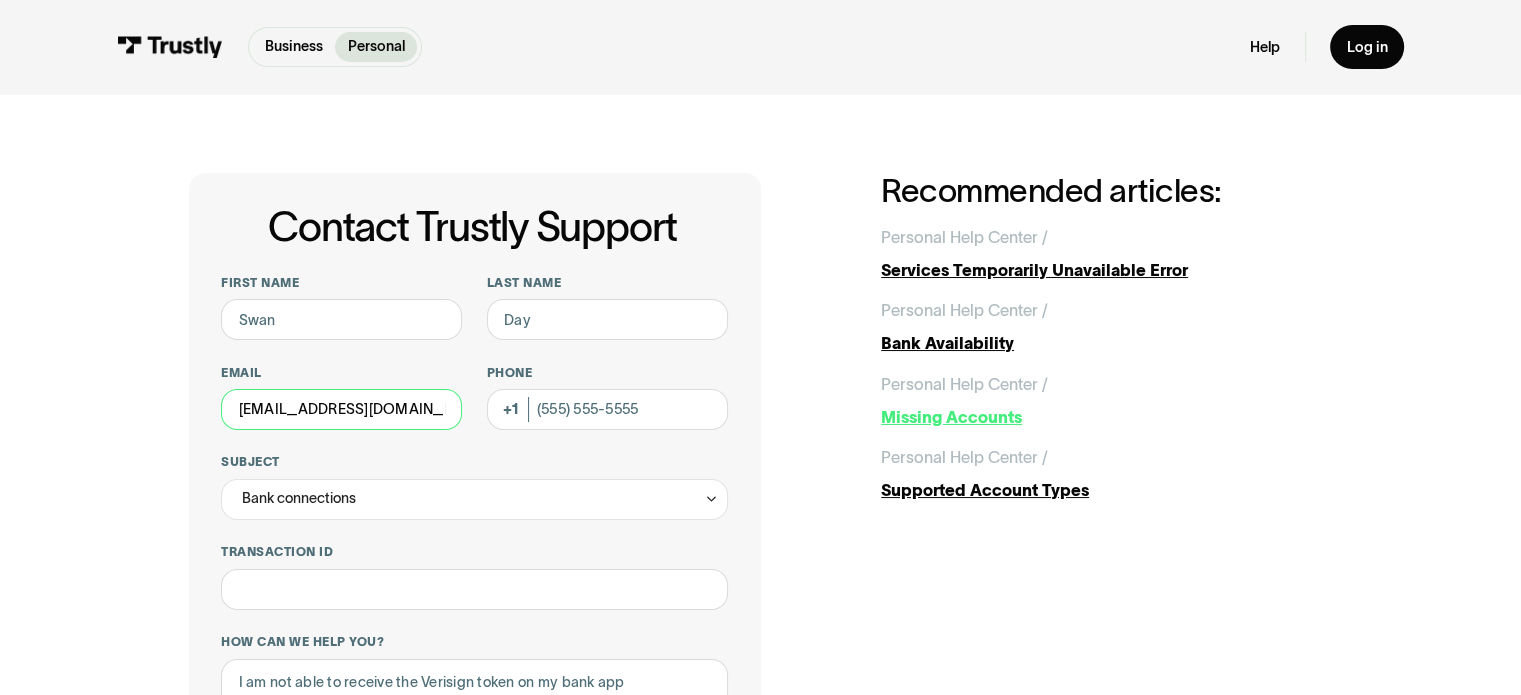 type on "eswanday@gmail.com" 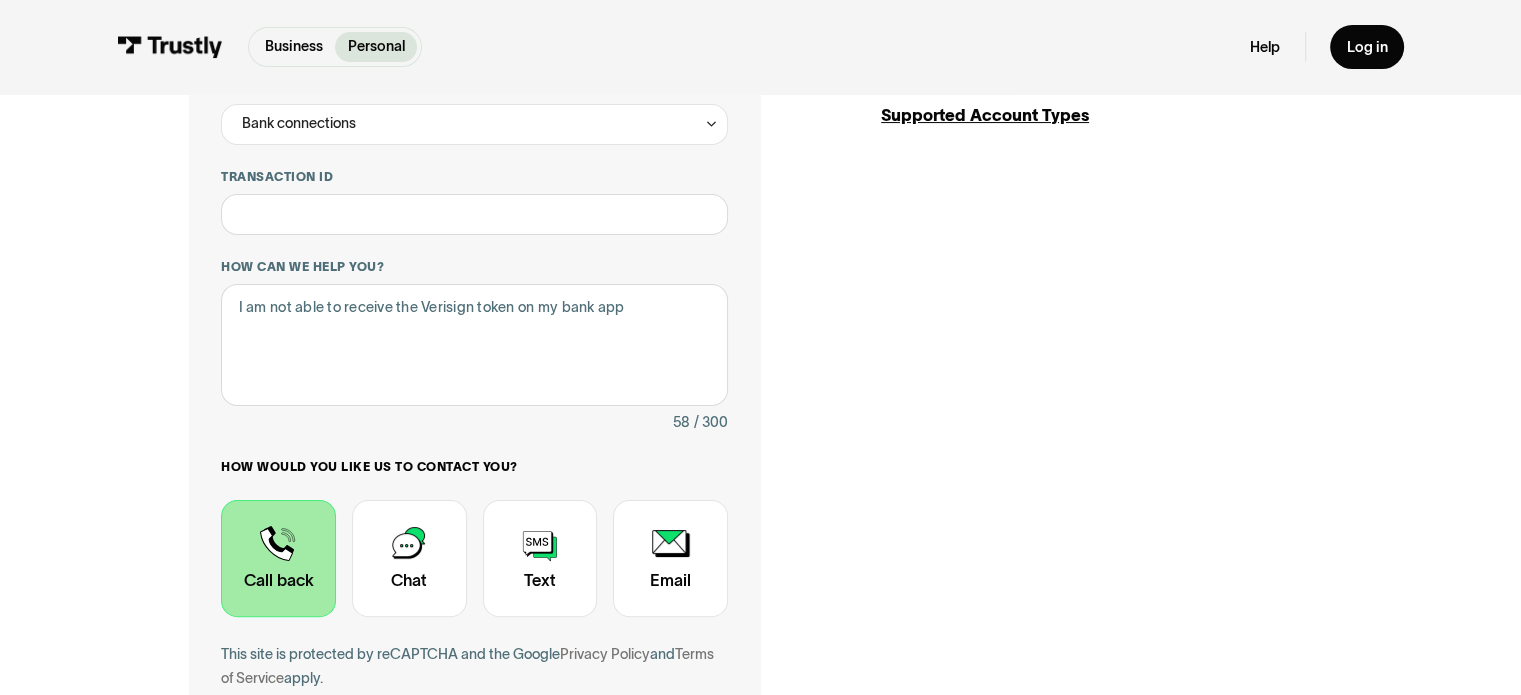 scroll, scrollTop: 403, scrollLeft: 0, axis: vertical 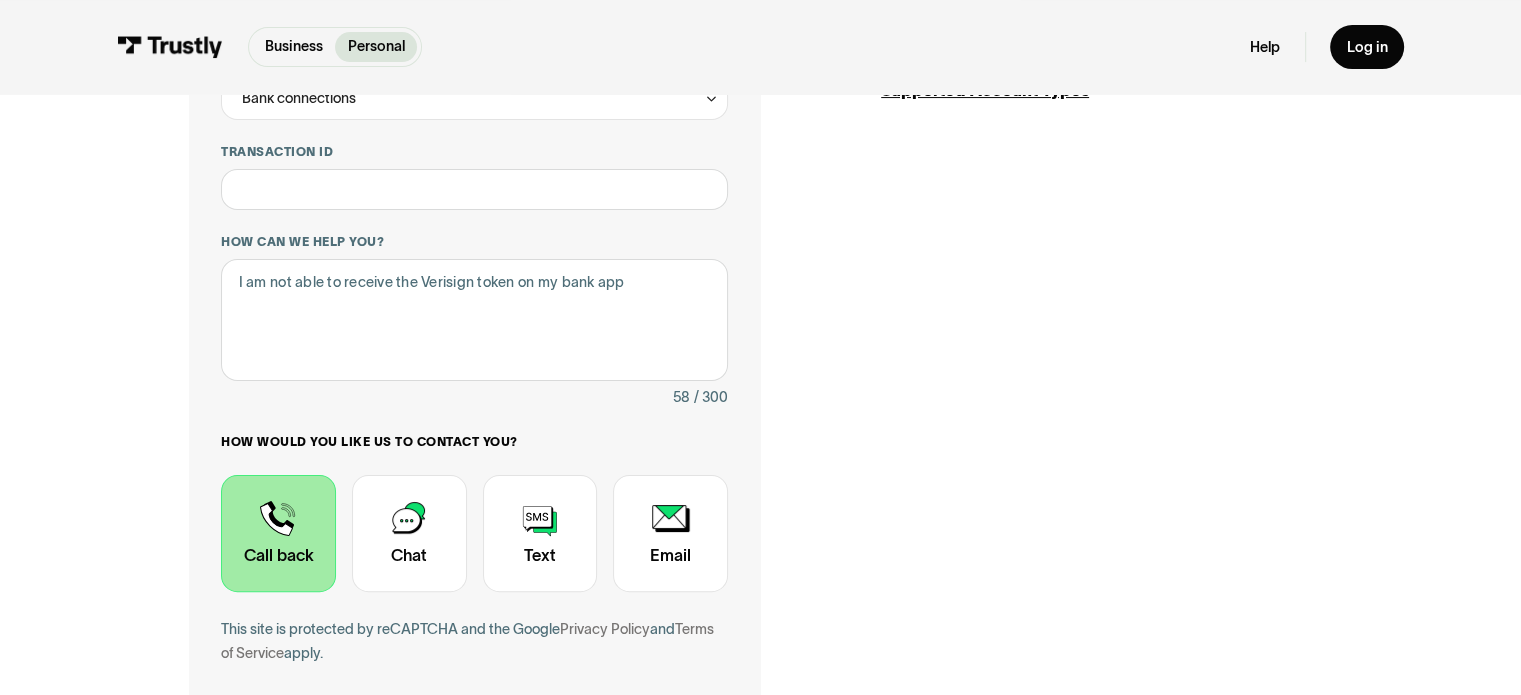 click at bounding box center (278, 534) 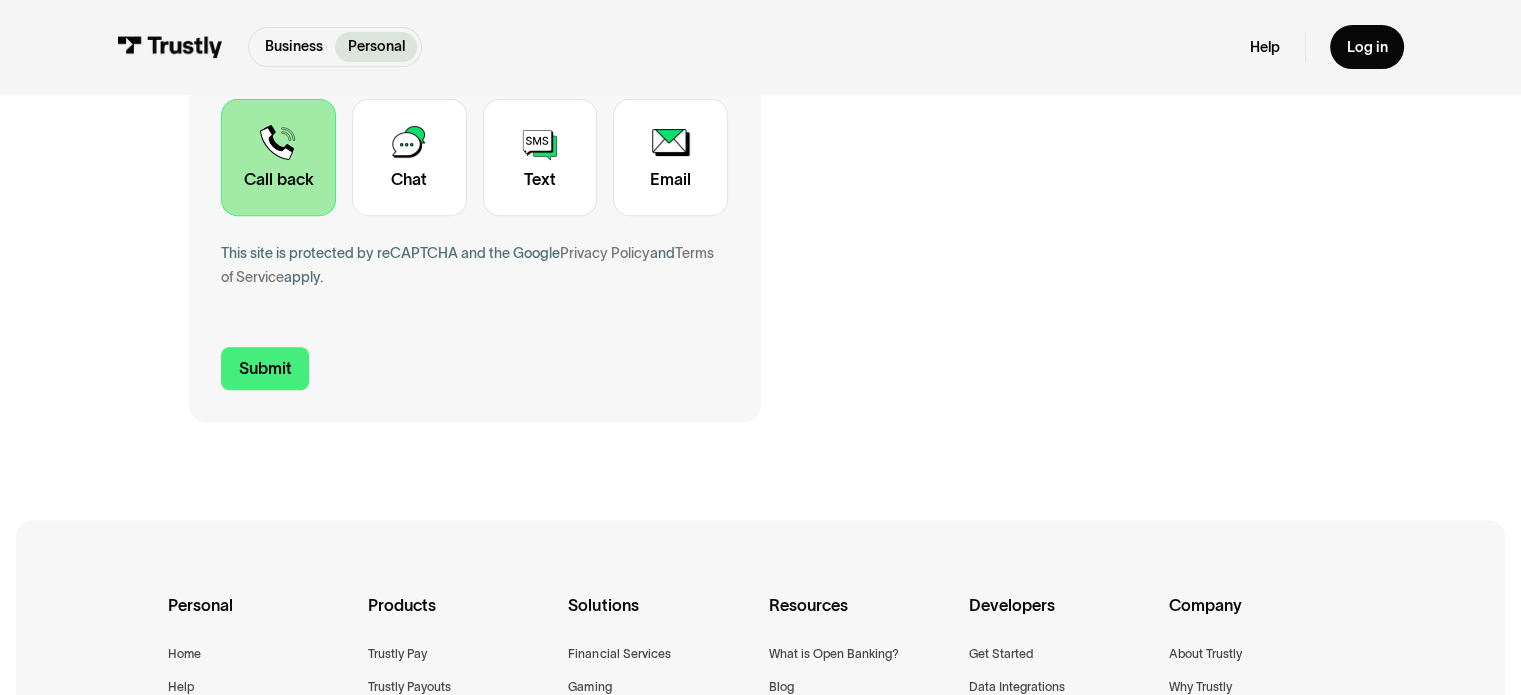 scroll, scrollTop: 803, scrollLeft: 0, axis: vertical 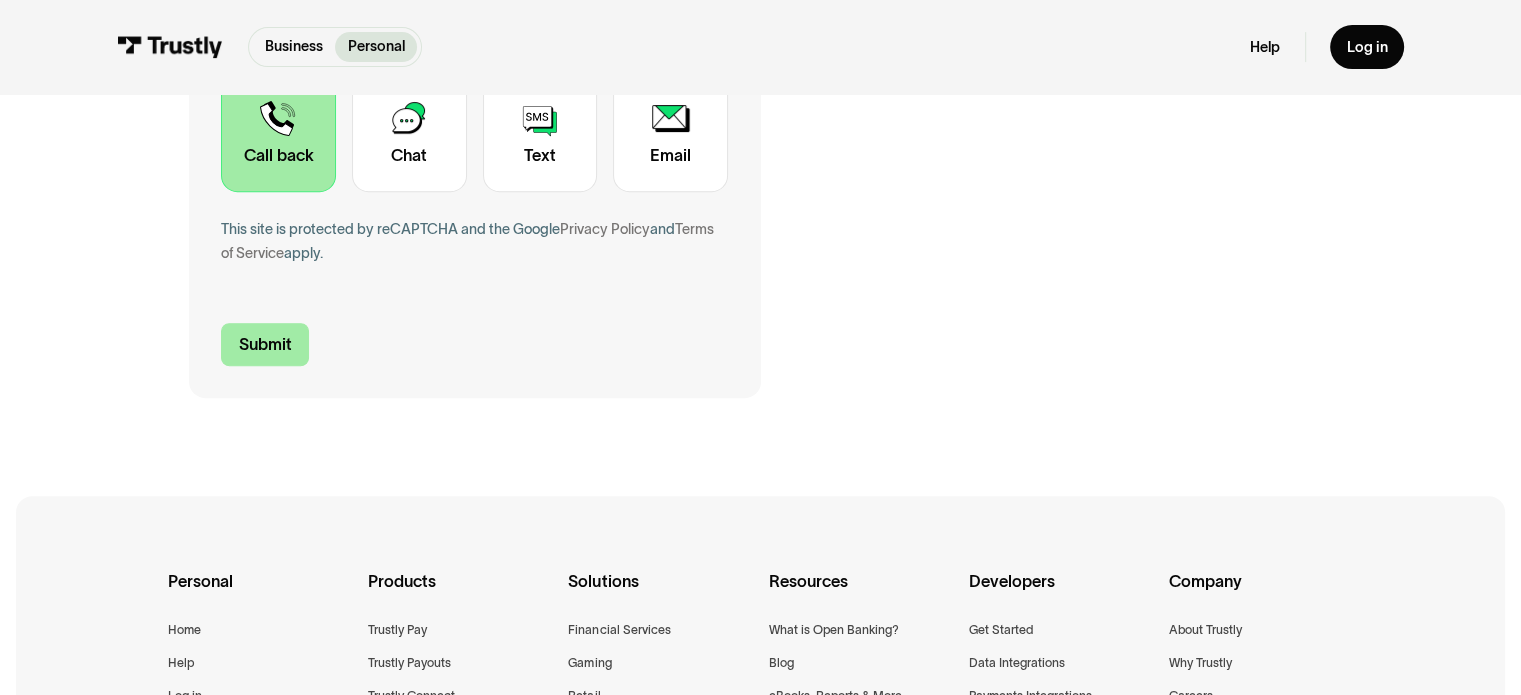 click on "Submit" at bounding box center [265, 344] 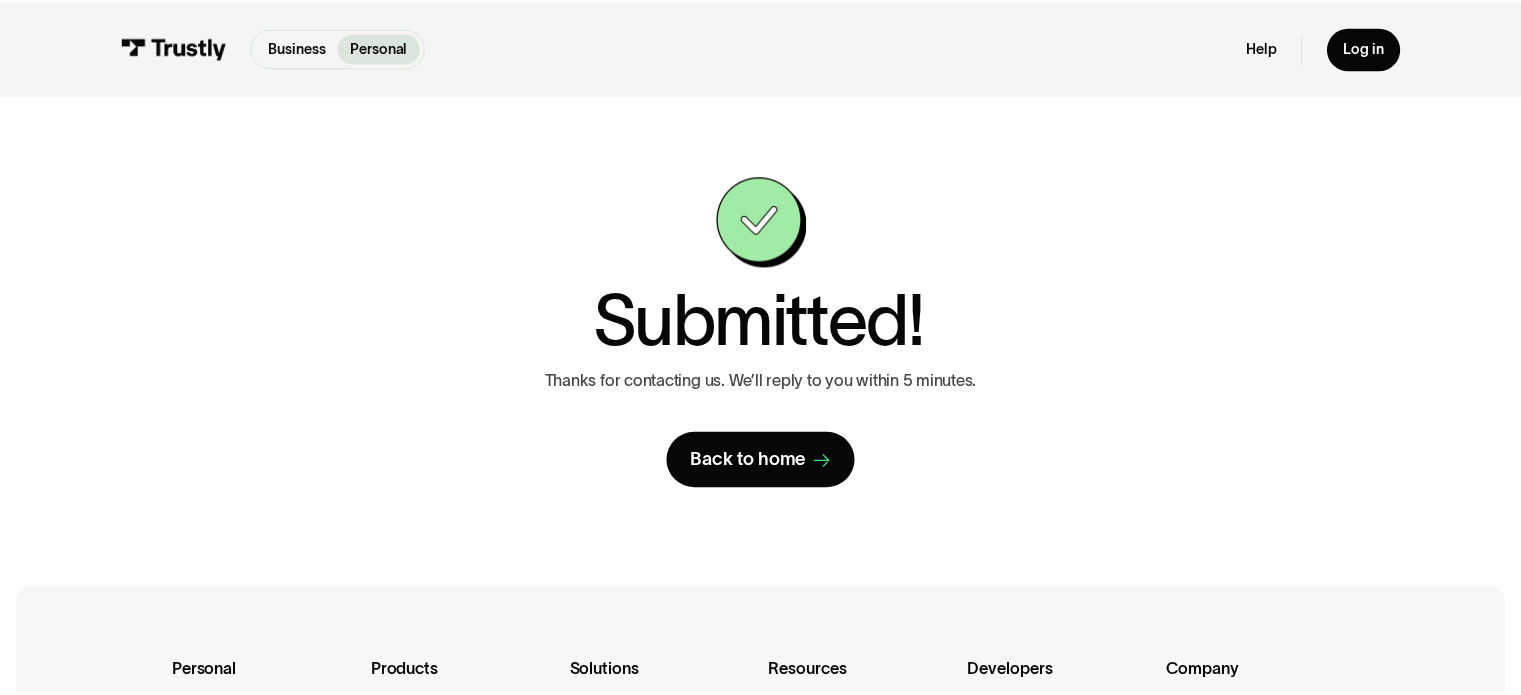 scroll, scrollTop: 0, scrollLeft: 0, axis: both 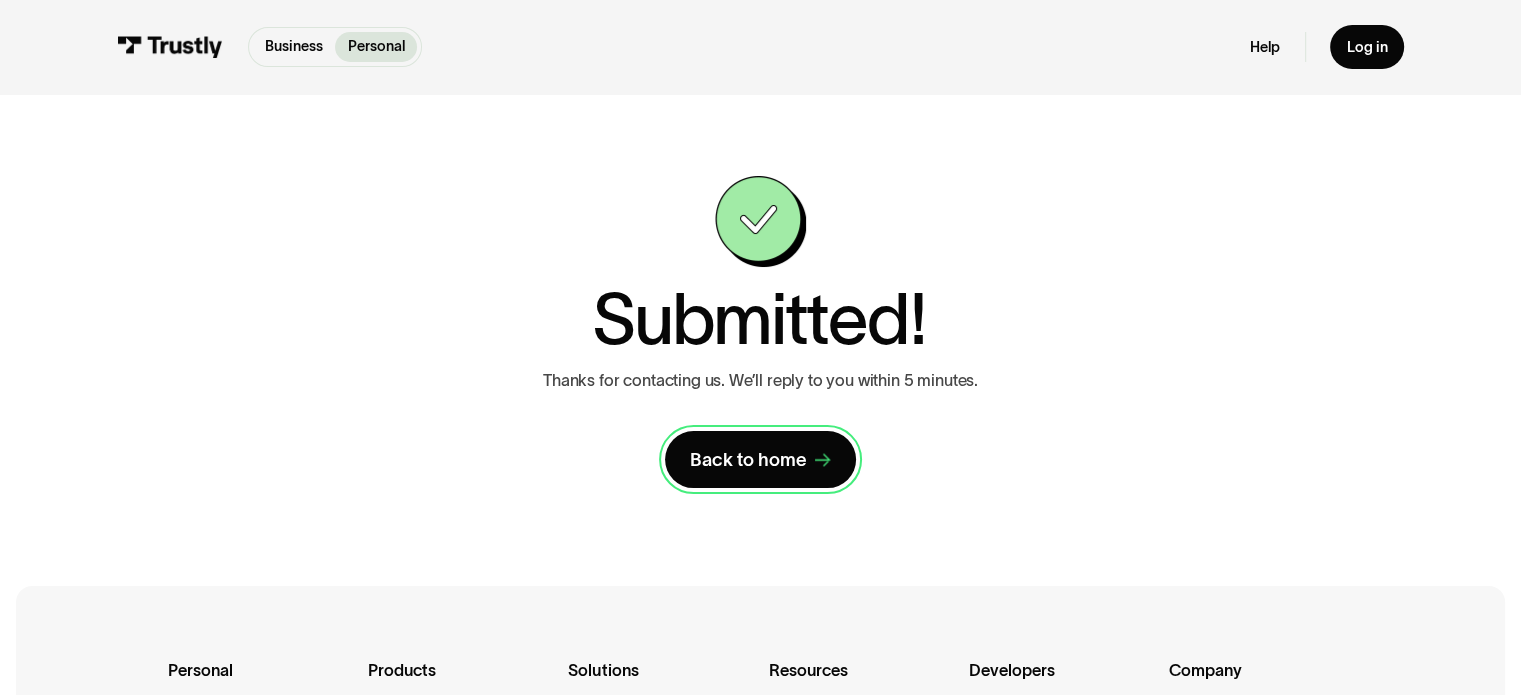 click on "Back to home" at bounding box center [748, 460] 